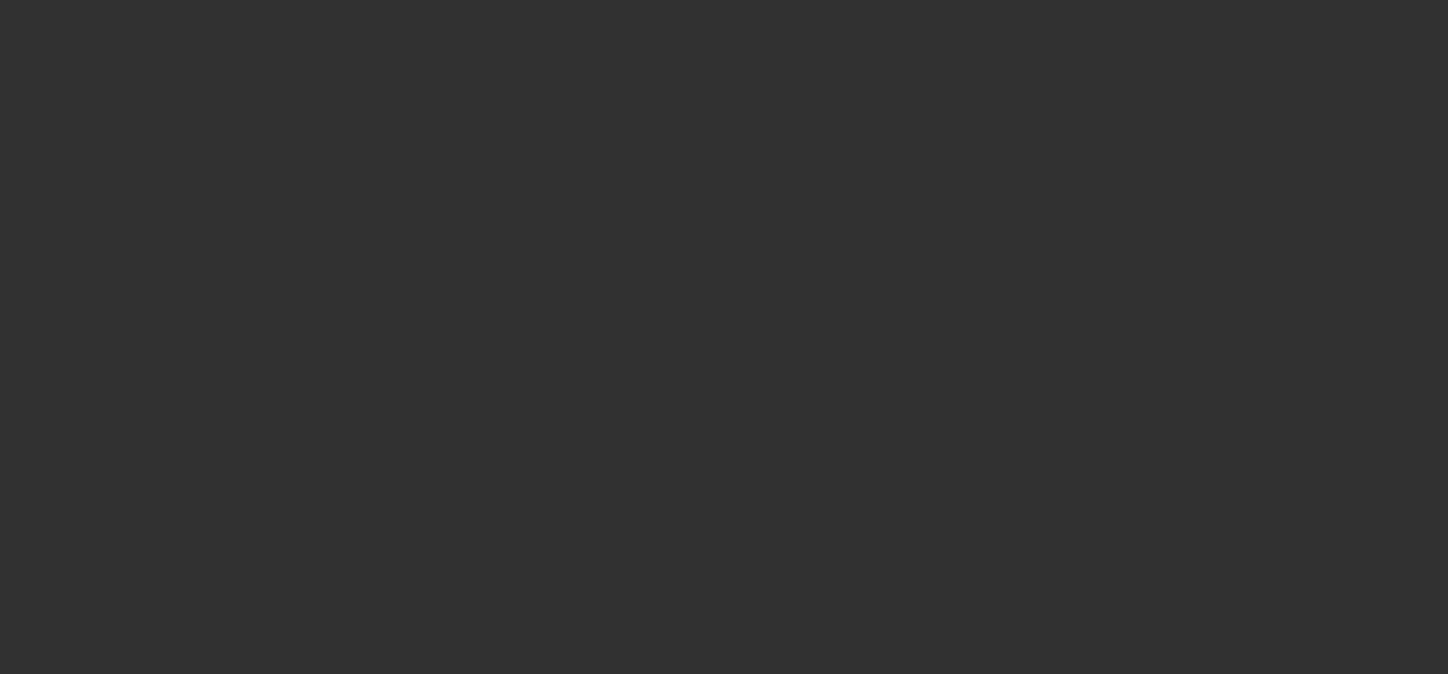 scroll, scrollTop: 0, scrollLeft: 0, axis: both 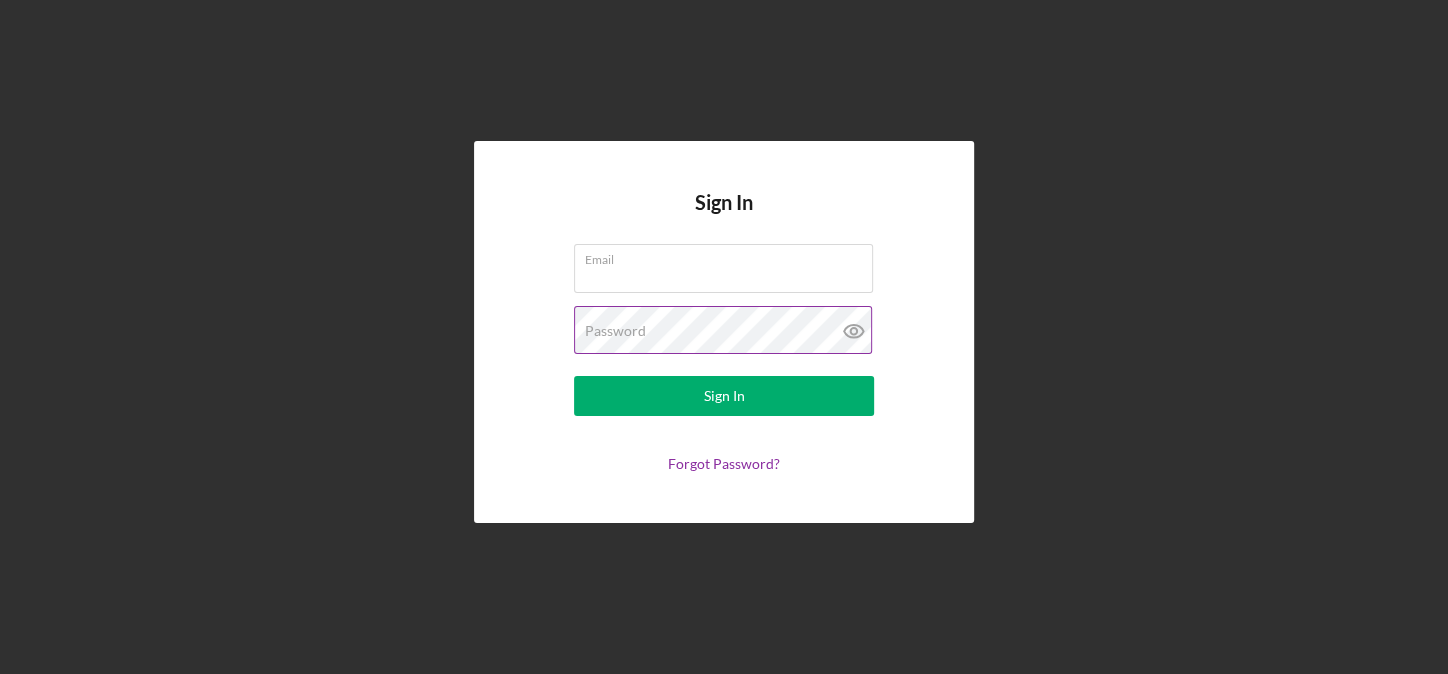 type on "[EMAIL]" 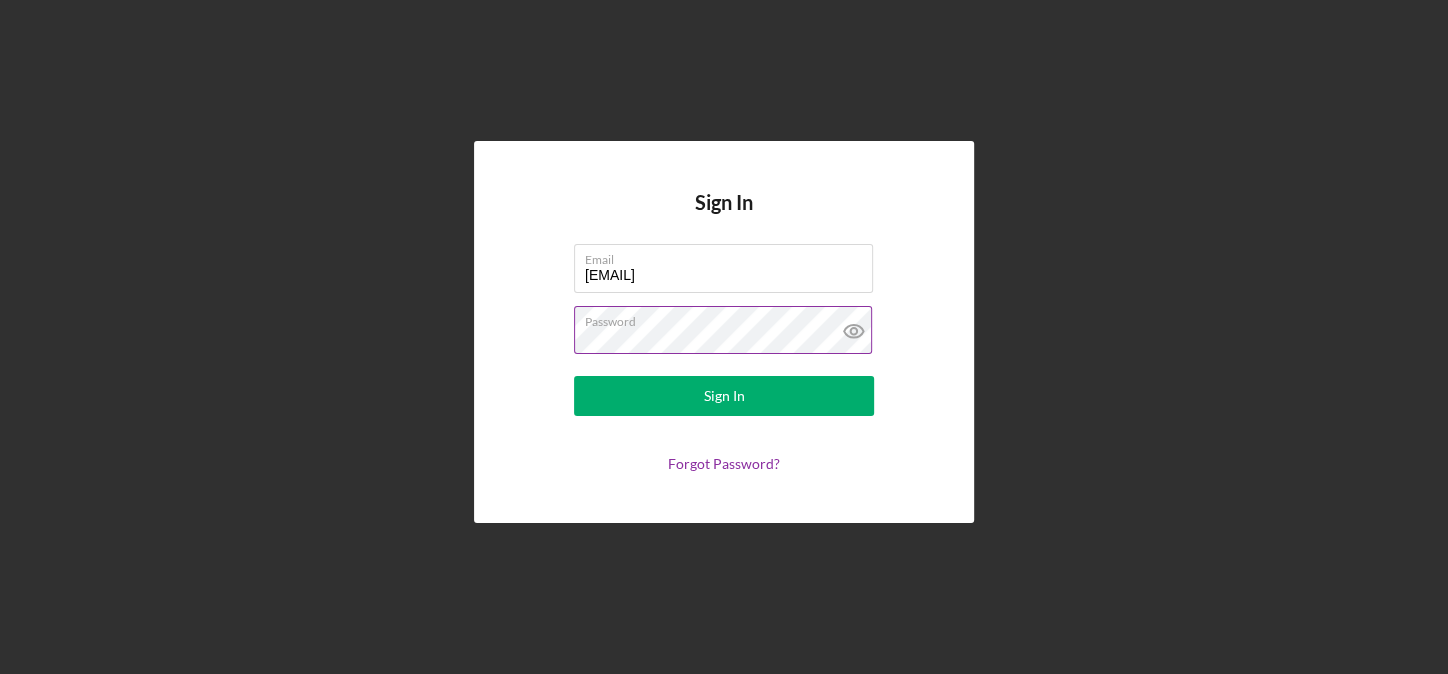 click 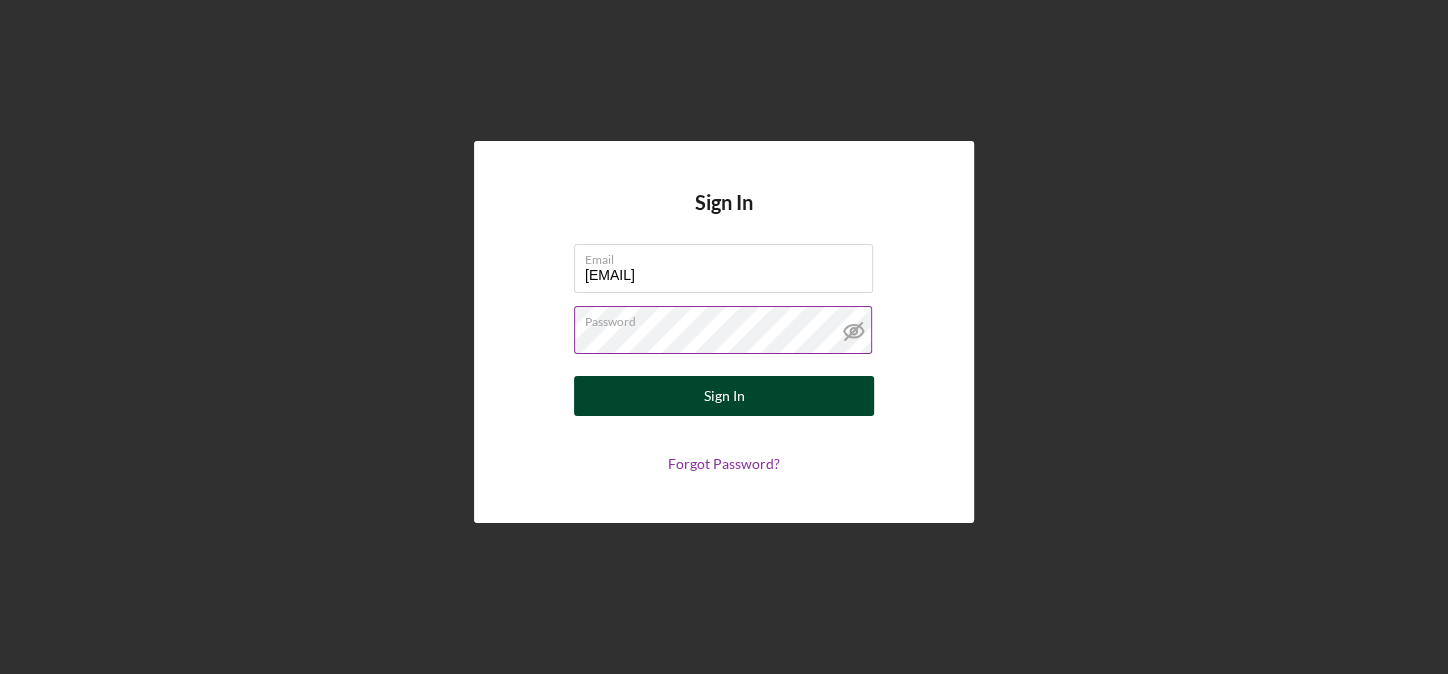 click on "Sign In" at bounding box center [724, 396] 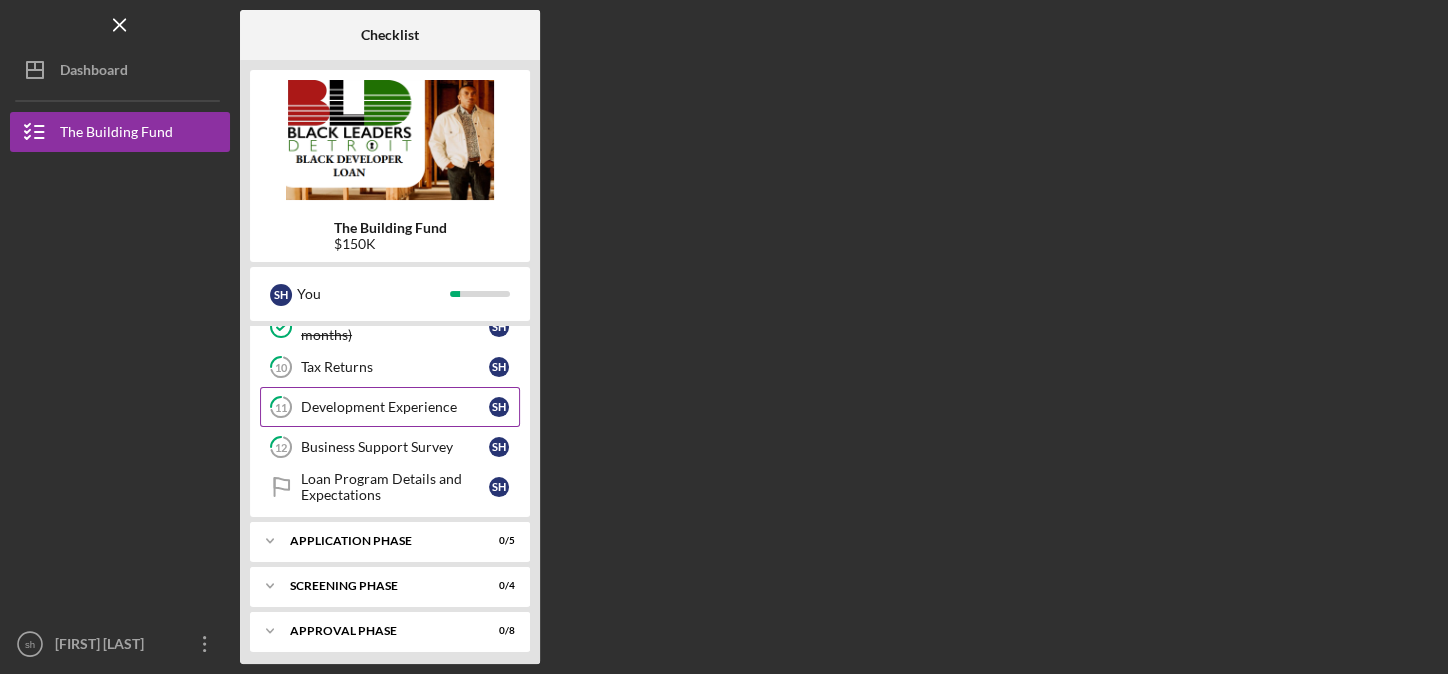 scroll, scrollTop: 0, scrollLeft: 0, axis: both 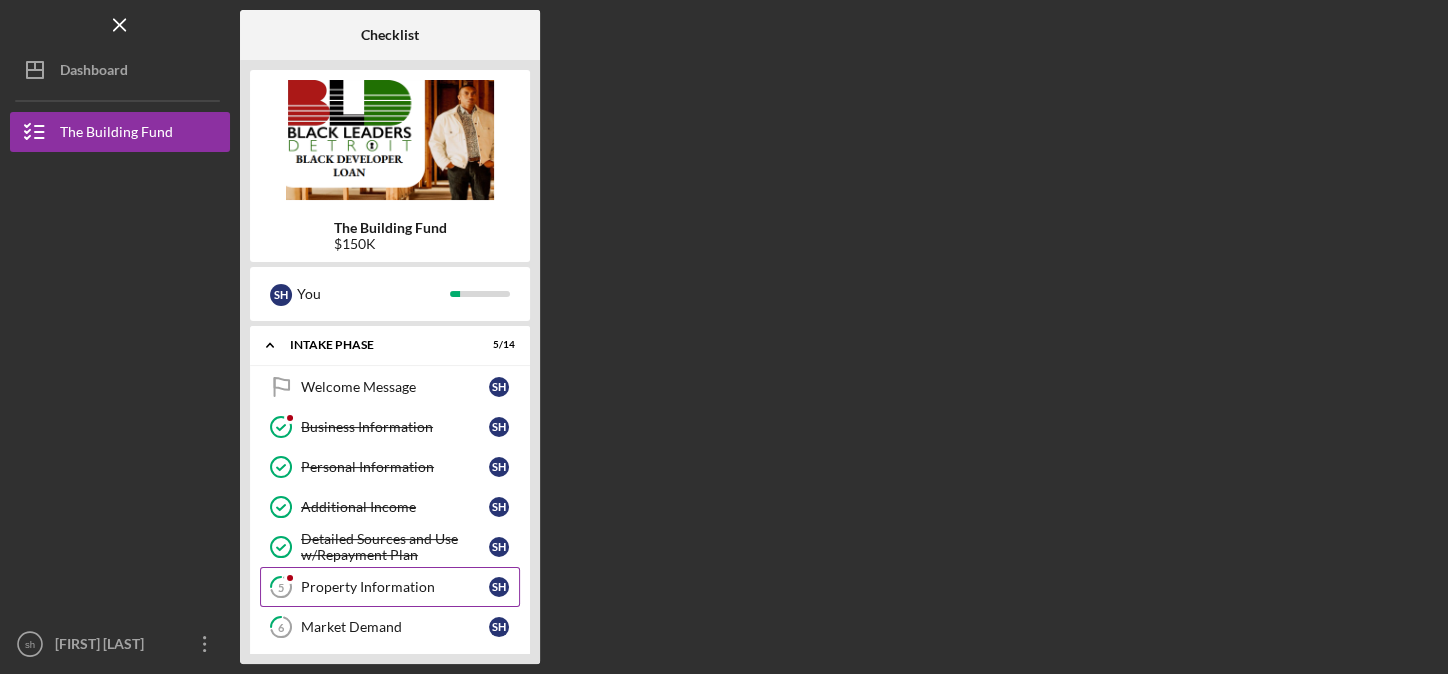 click on "Property Information" at bounding box center (395, 587) 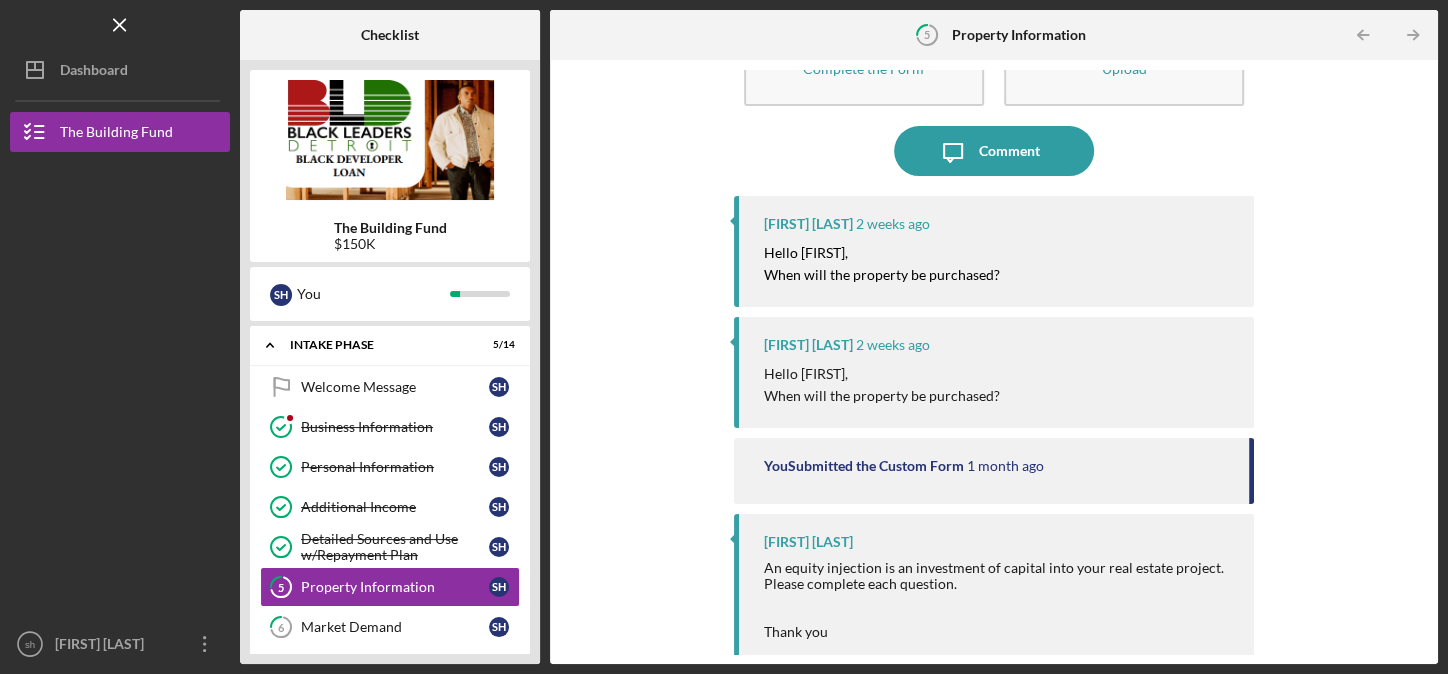 scroll, scrollTop: 119, scrollLeft: 0, axis: vertical 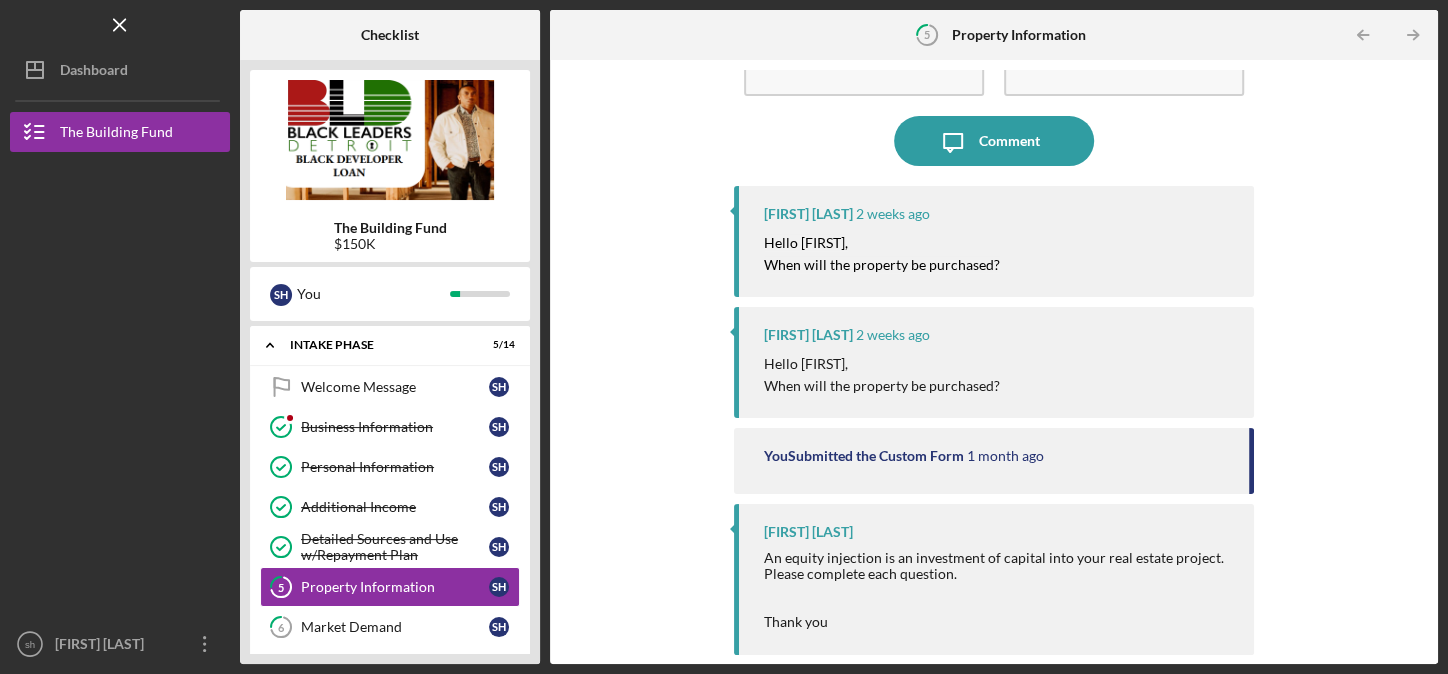 click on "Hello [FIRST]," at bounding box center (882, 364) 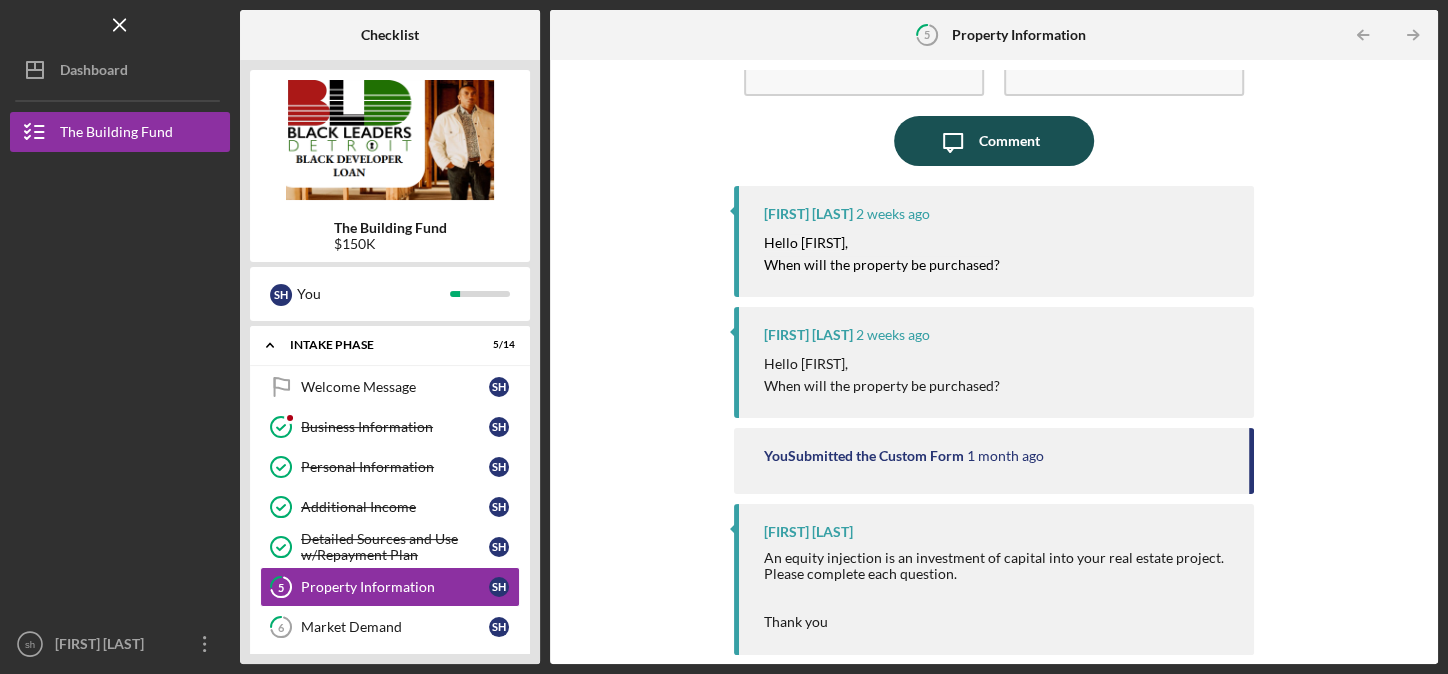 click on "Icon/Message" 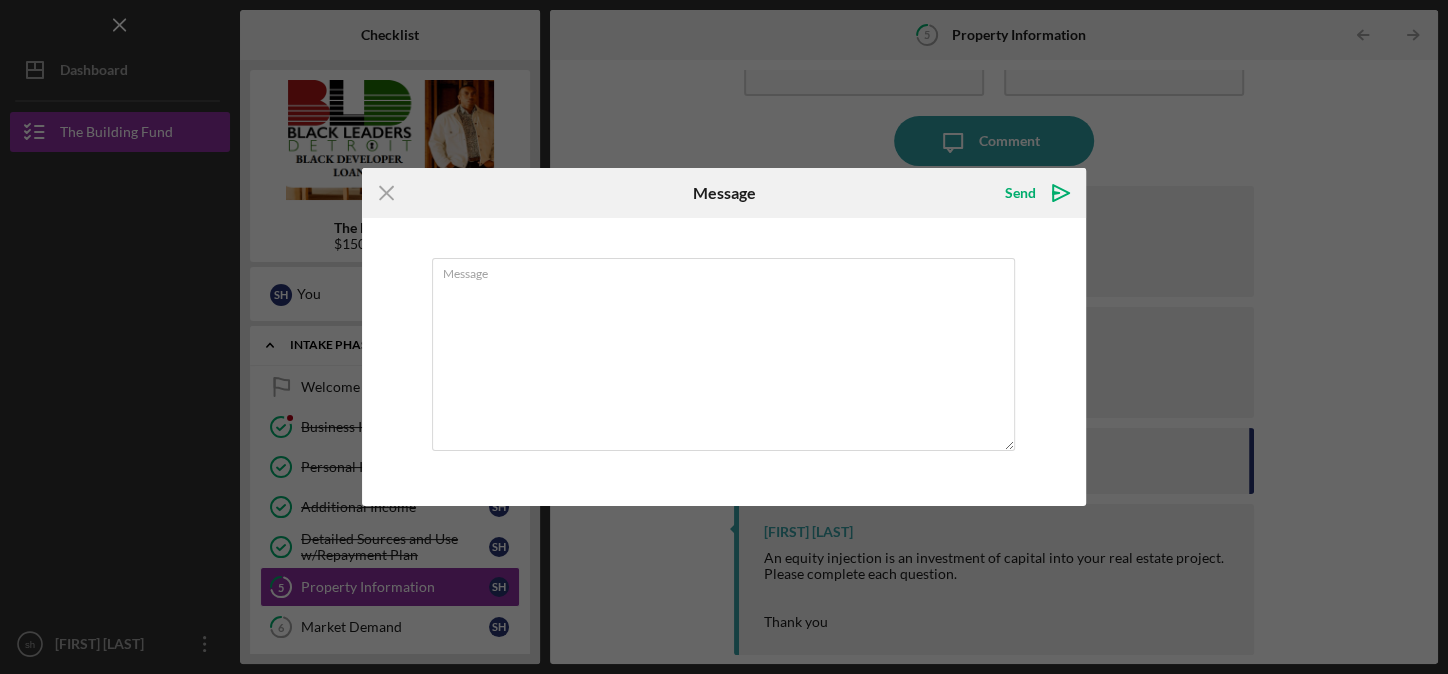 scroll, scrollTop: 0, scrollLeft: 0, axis: both 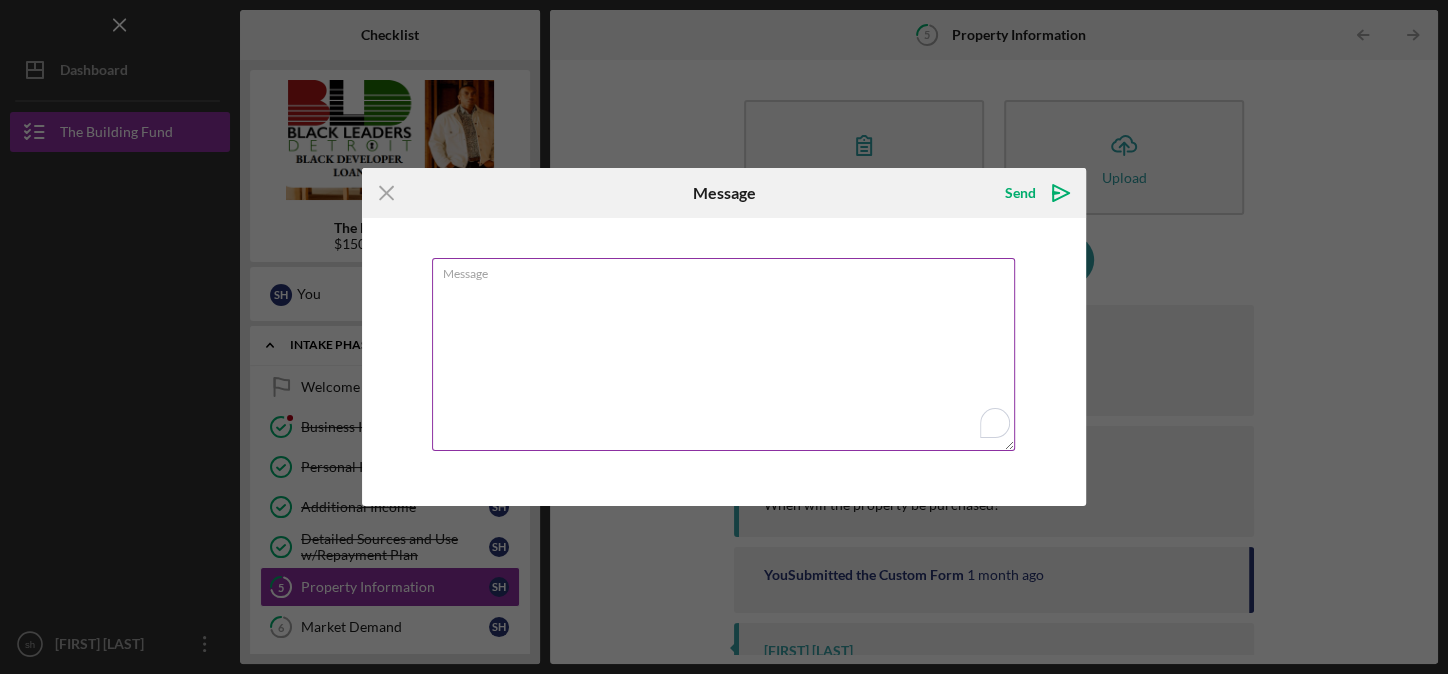 click on "Message" at bounding box center [723, 354] 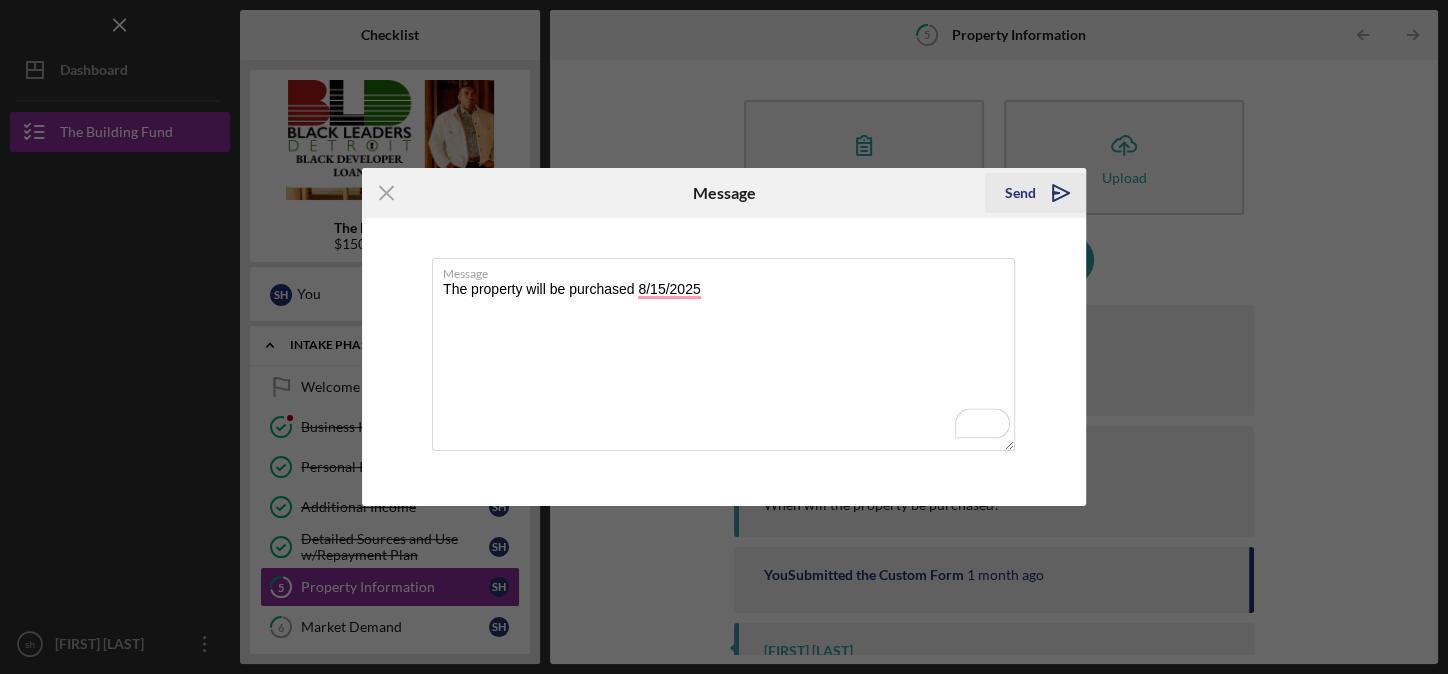 type on "The property will be purchased 8/15/2025" 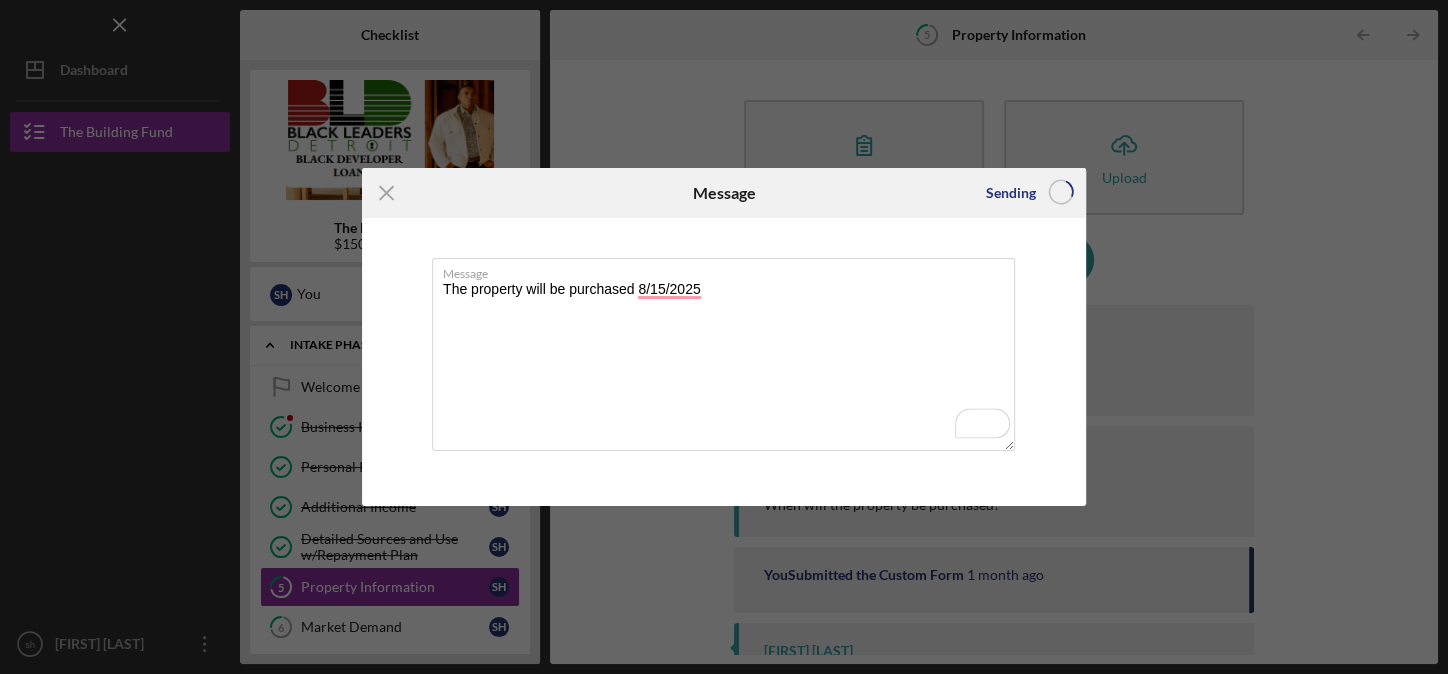 type 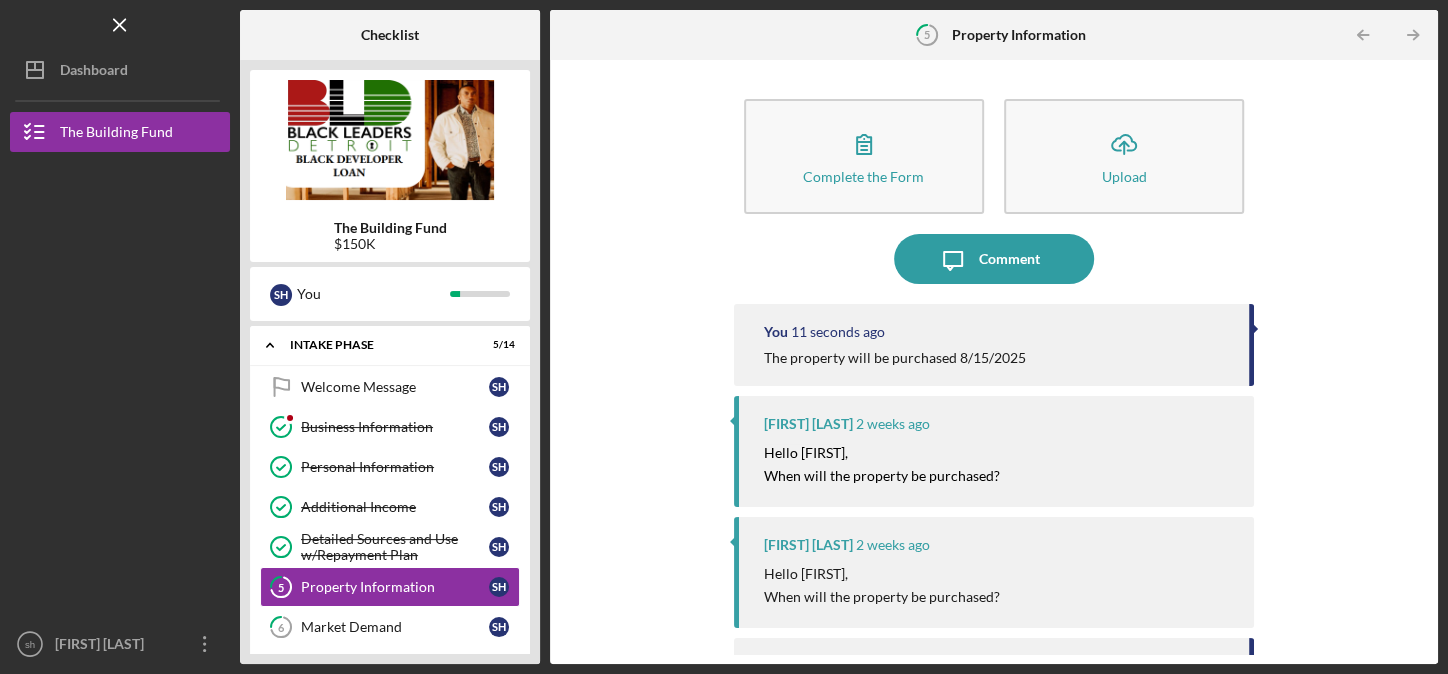 scroll, scrollTop: 0, scrollLeft: 0, axis: both 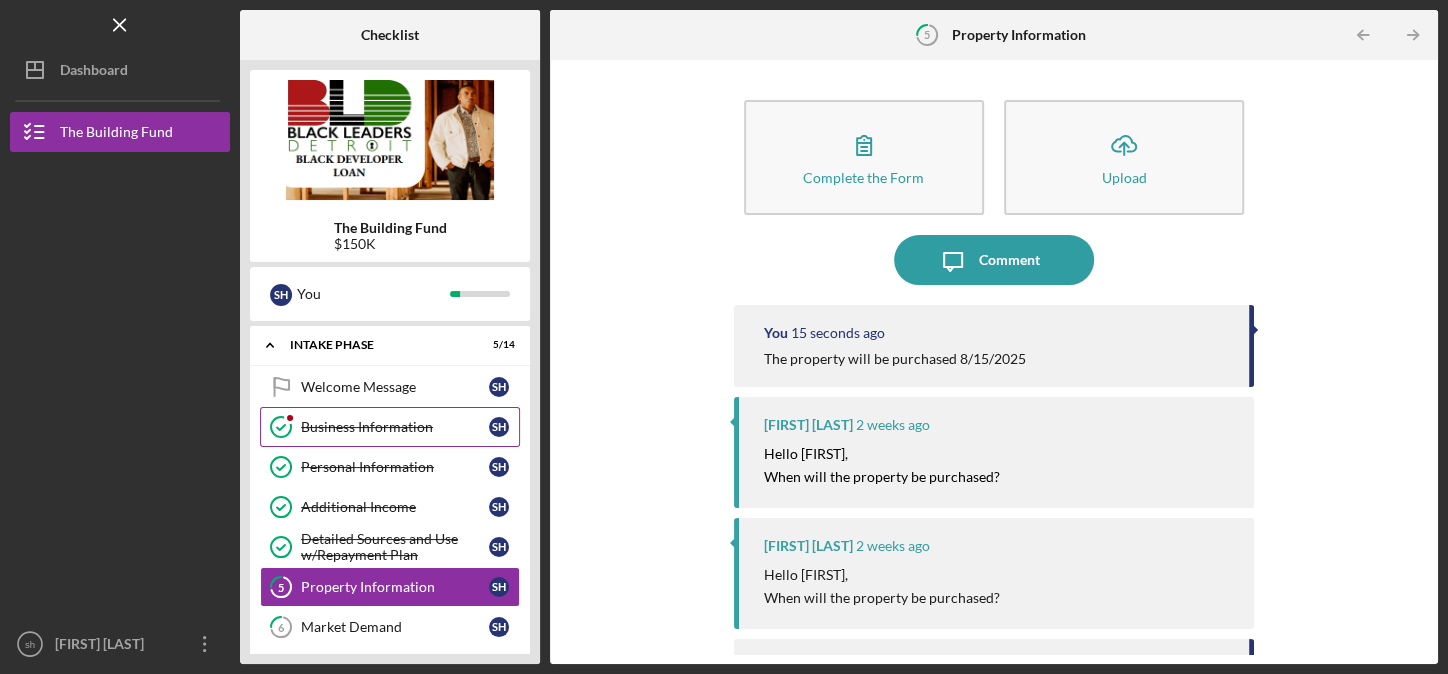 click on "Business Information" at bounding box center [395, 427] 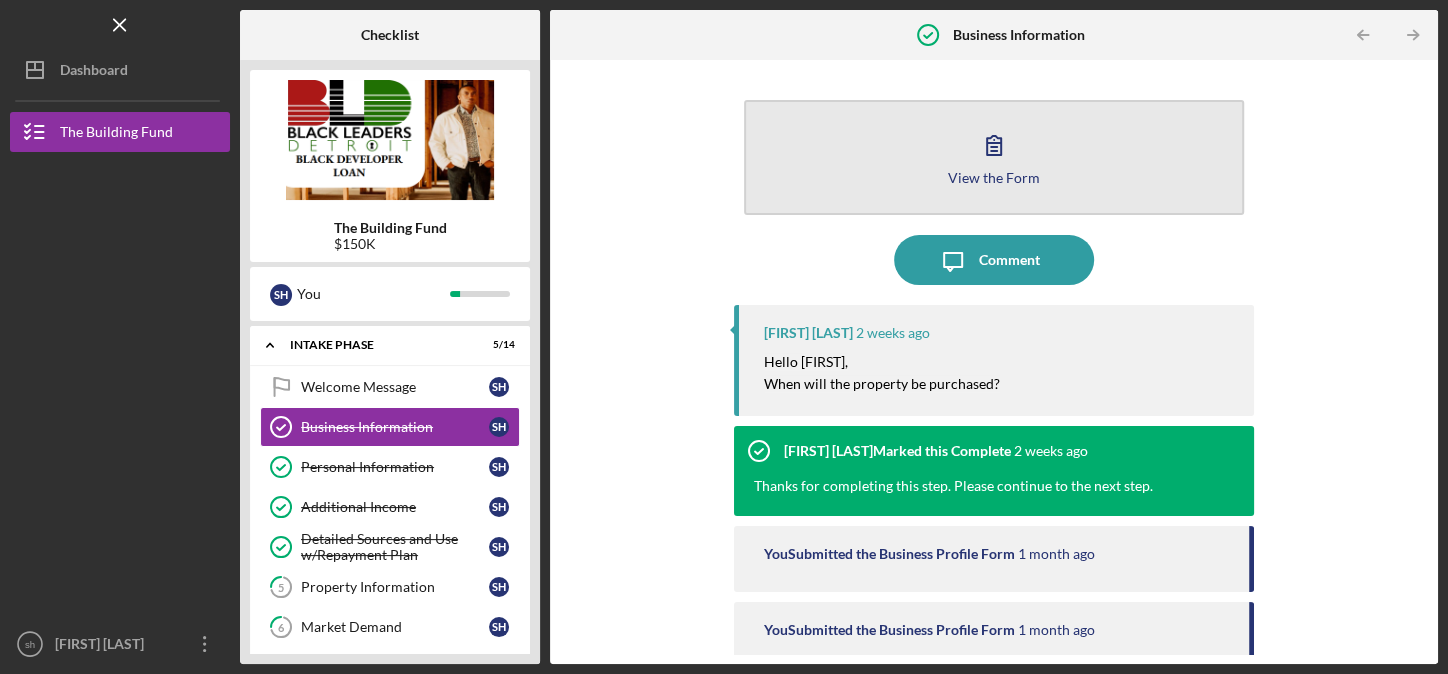 click 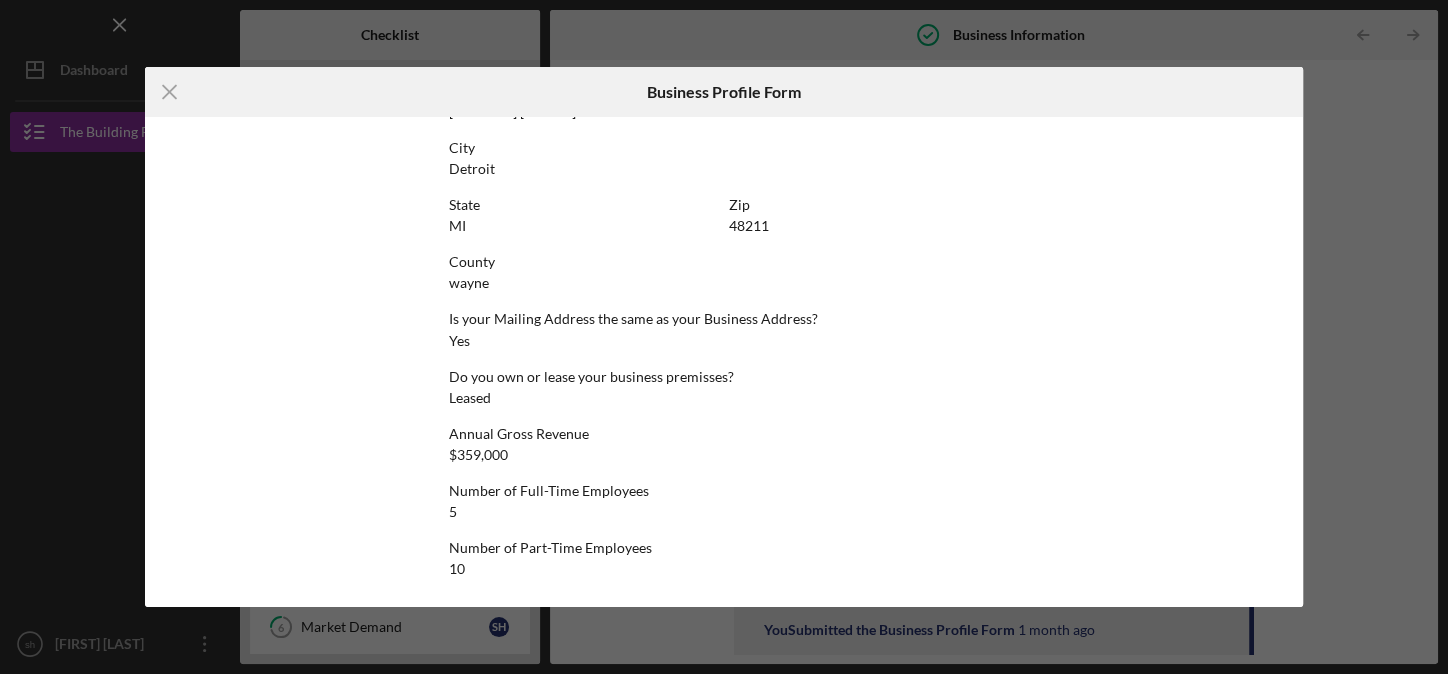 scroll, scrollTop: 0, scrollLeft: 0, axis: both 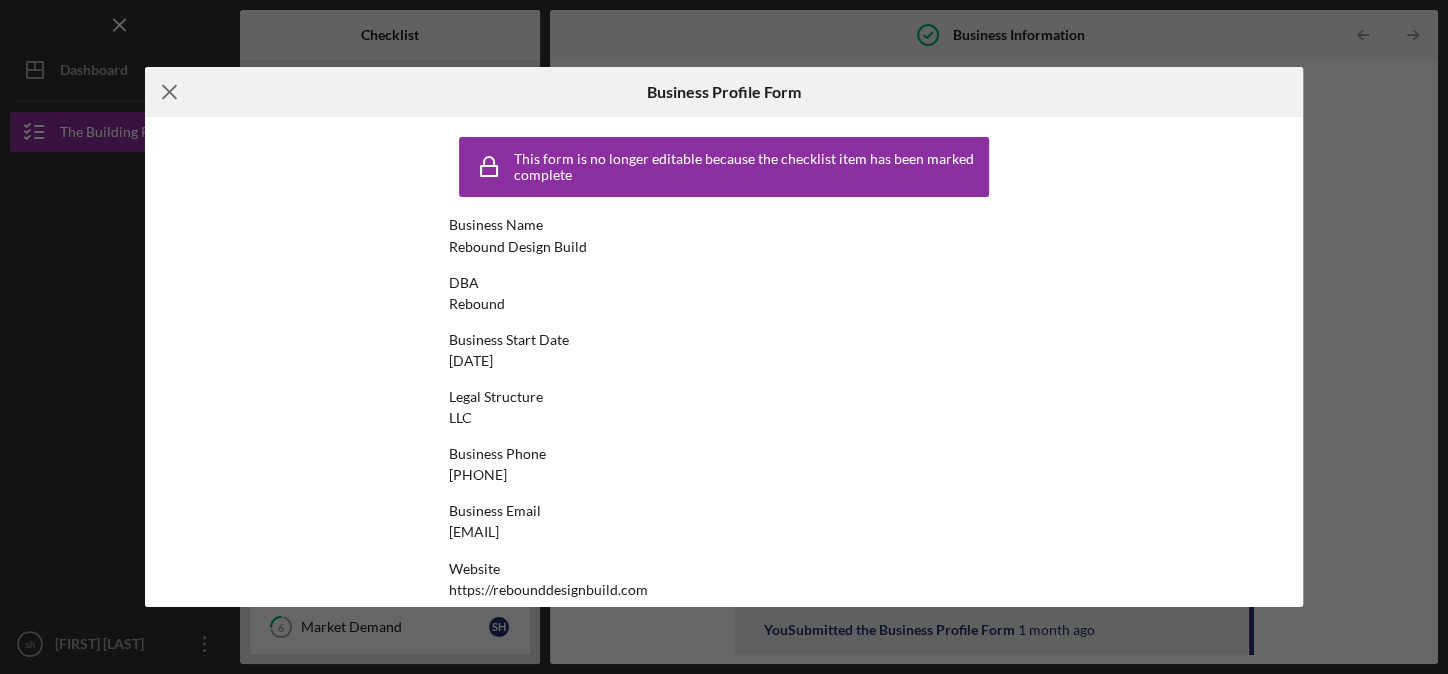 click 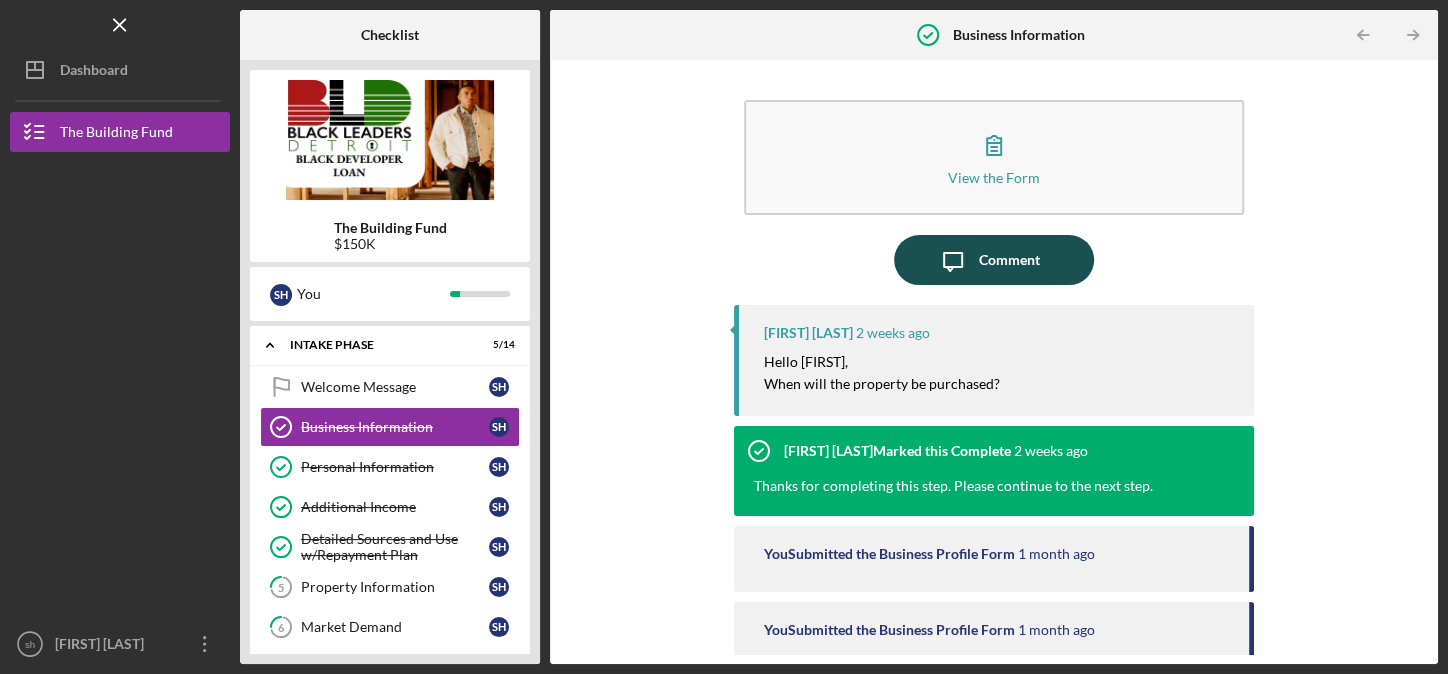 click on "Comment" at bounding box center (1008, 260) 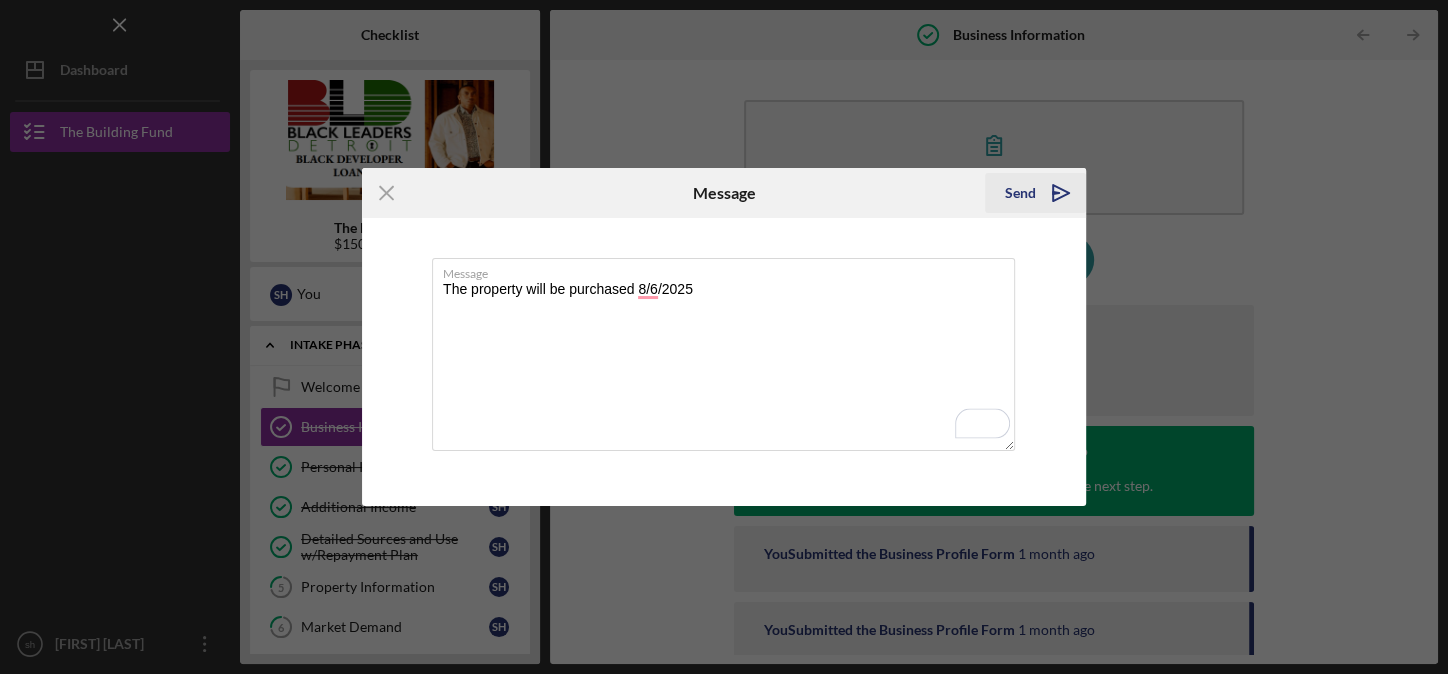 type on "The property will be purchased 8/6/2025" 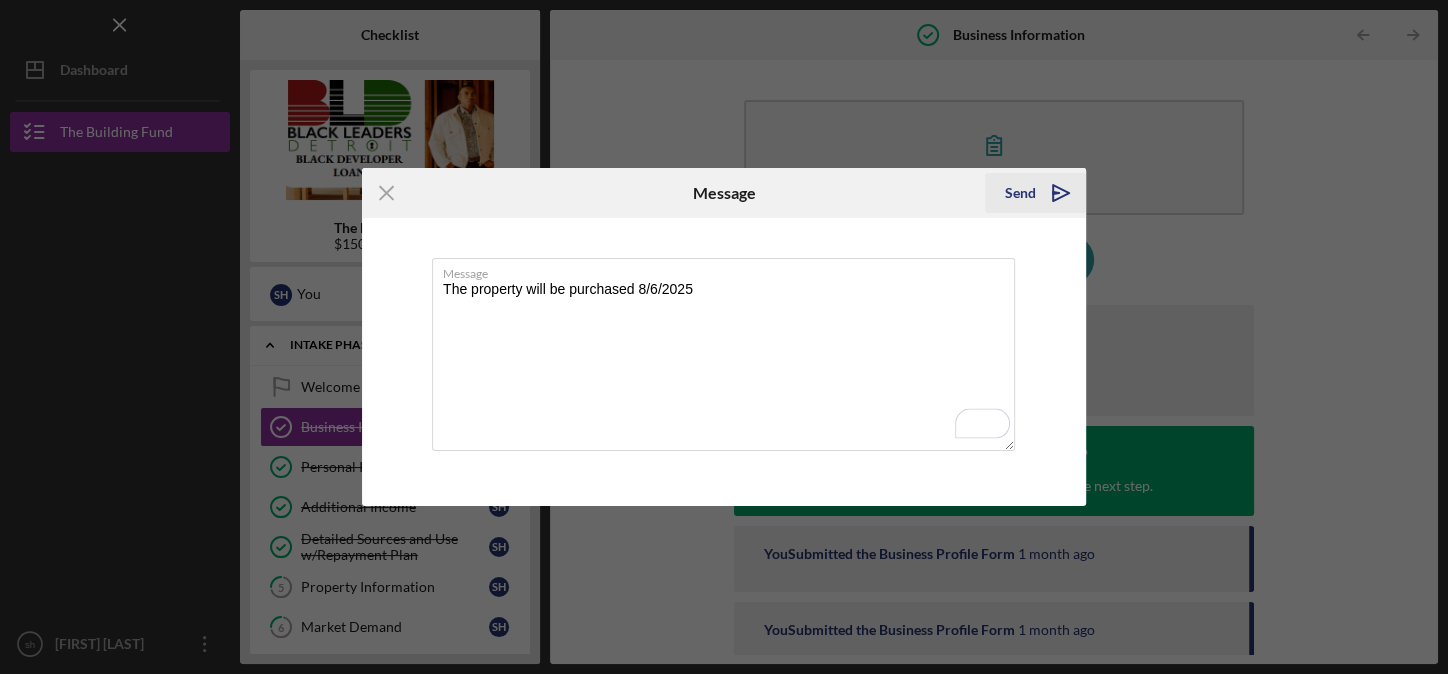 type 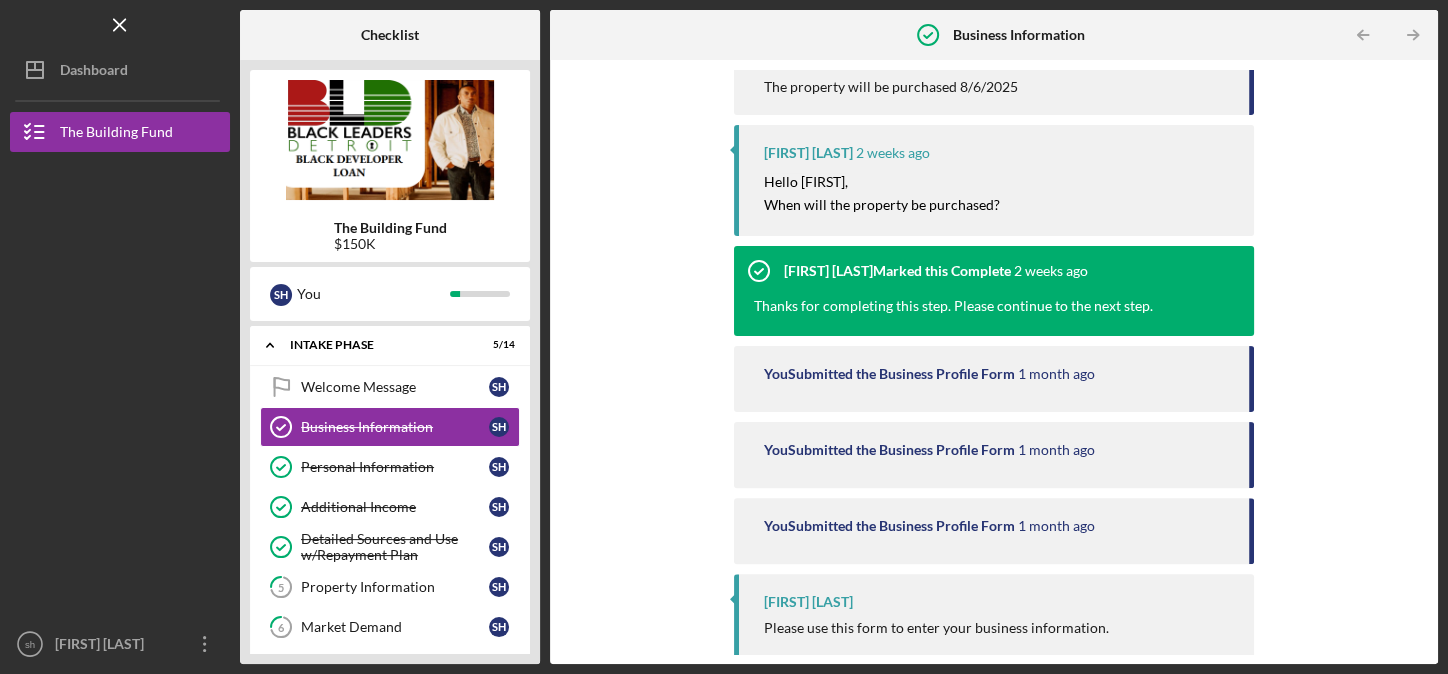 scroll, scrollTop: 278, scrollLeft: 0, axis: vertical 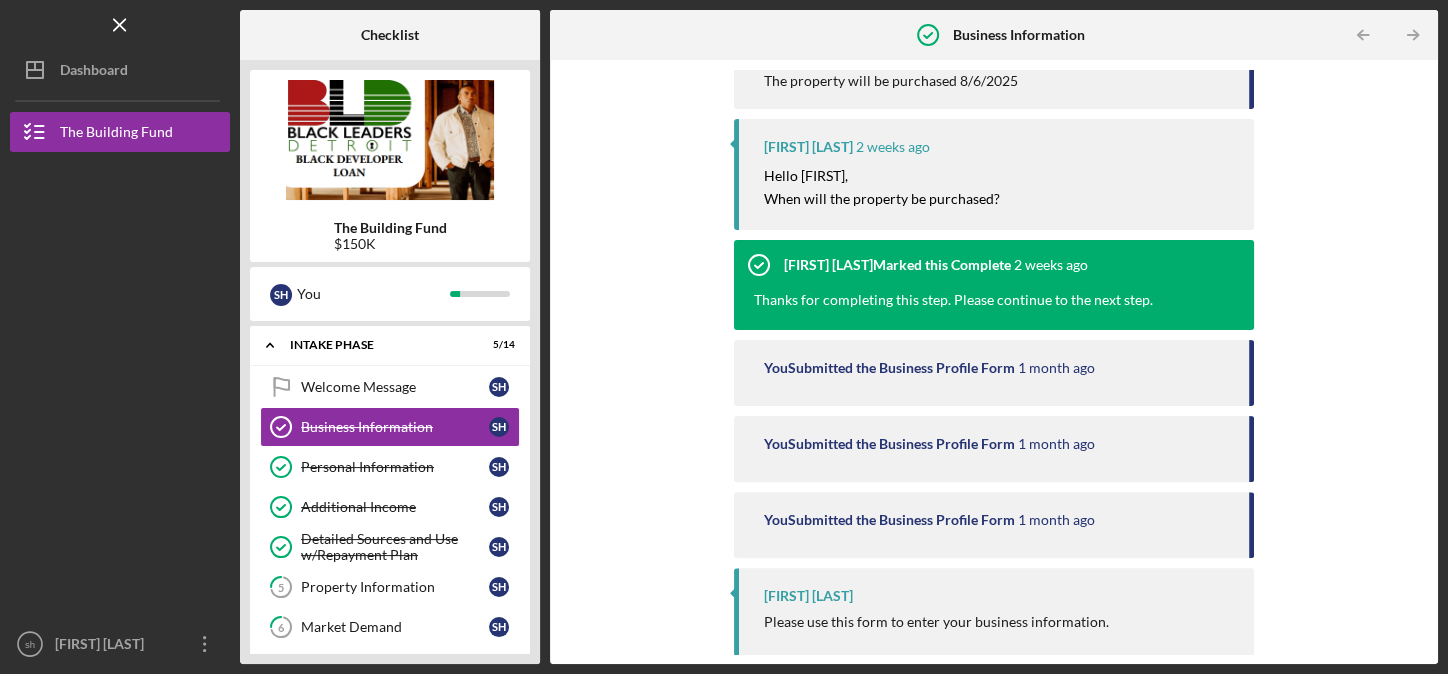 type 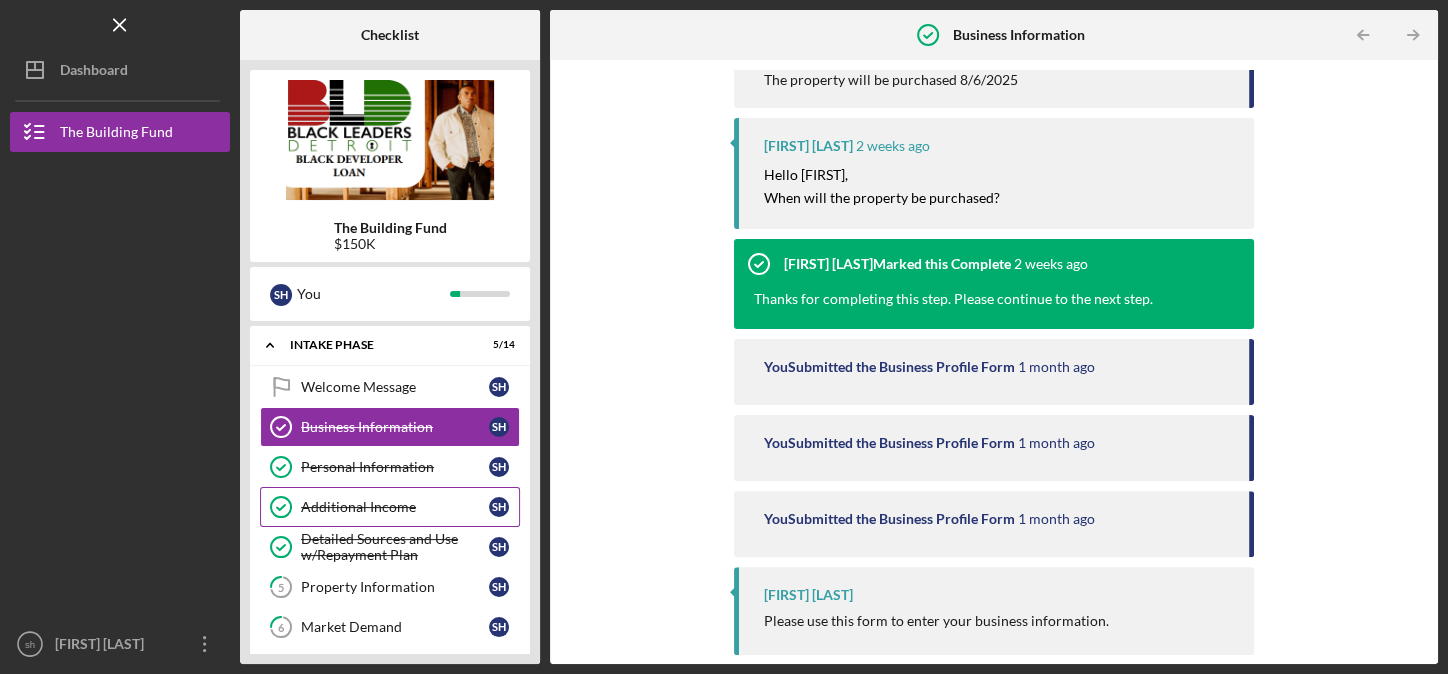 scroll, scrollTop: 420, scrollLeft: 0, axis: vertical 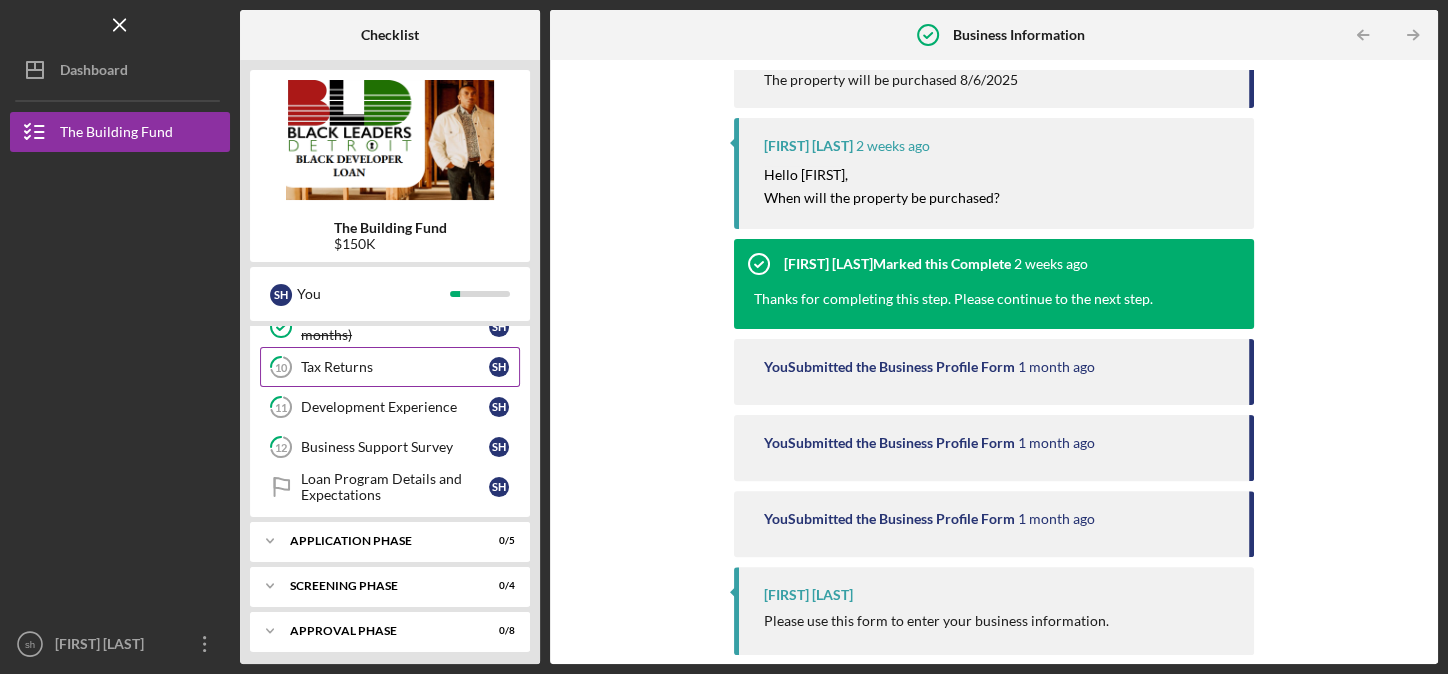 click on "Tax Returns" at bounding box center [395, 367] 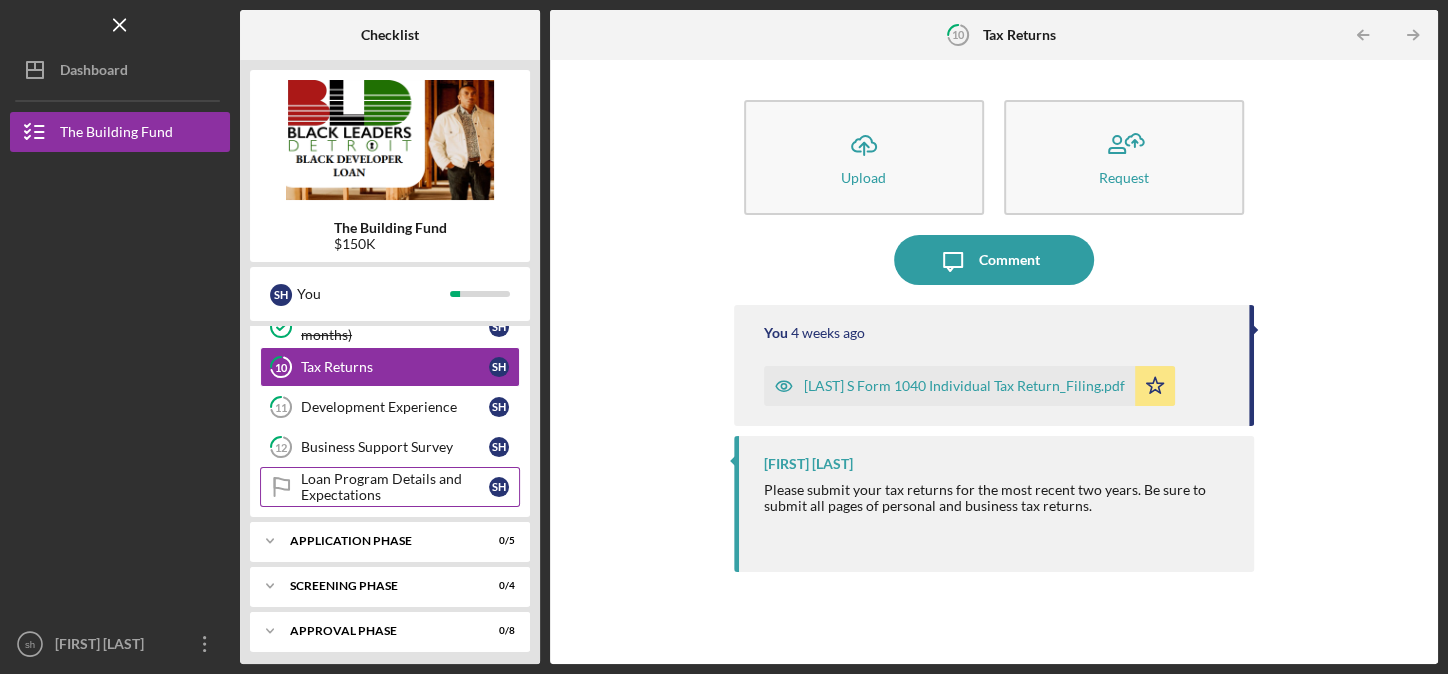 click on "Loan Program Details and Expectations" at bounding box center (395, 487) 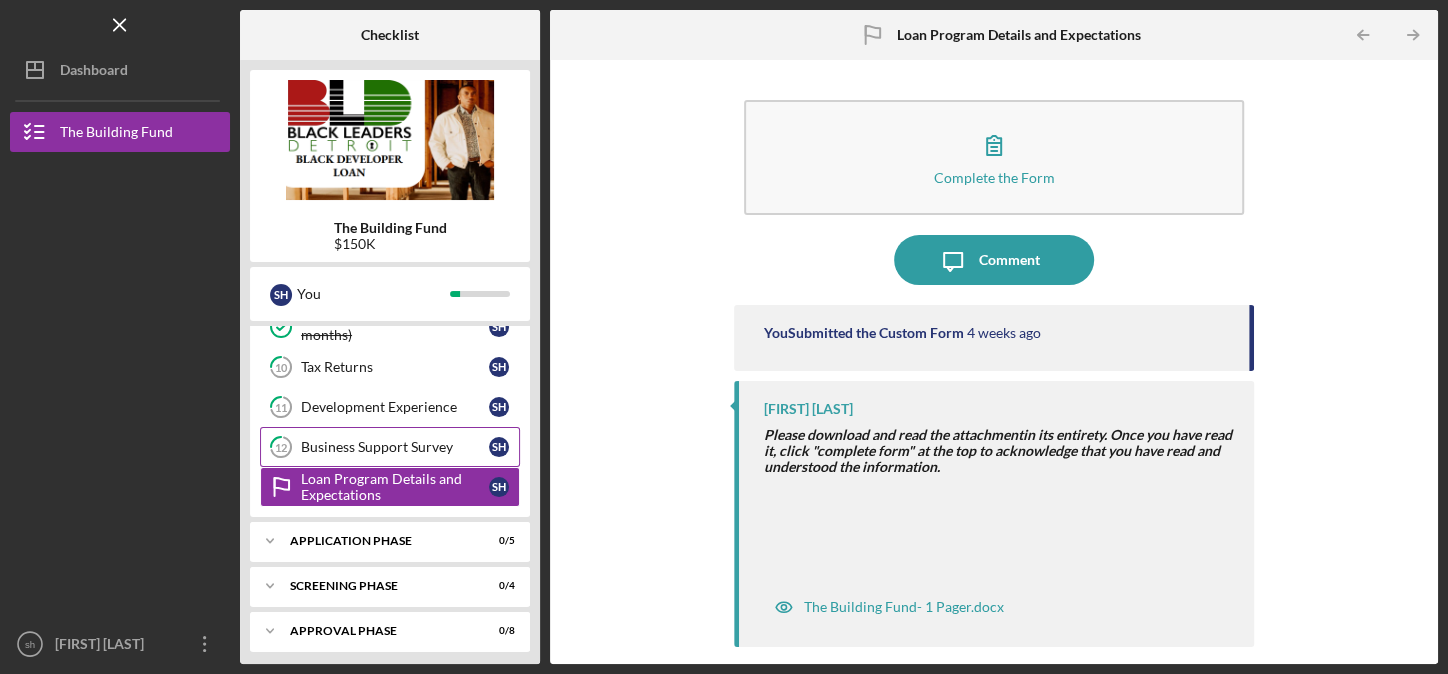 click on "Business Support Survey" at bounding box center (395, 447) 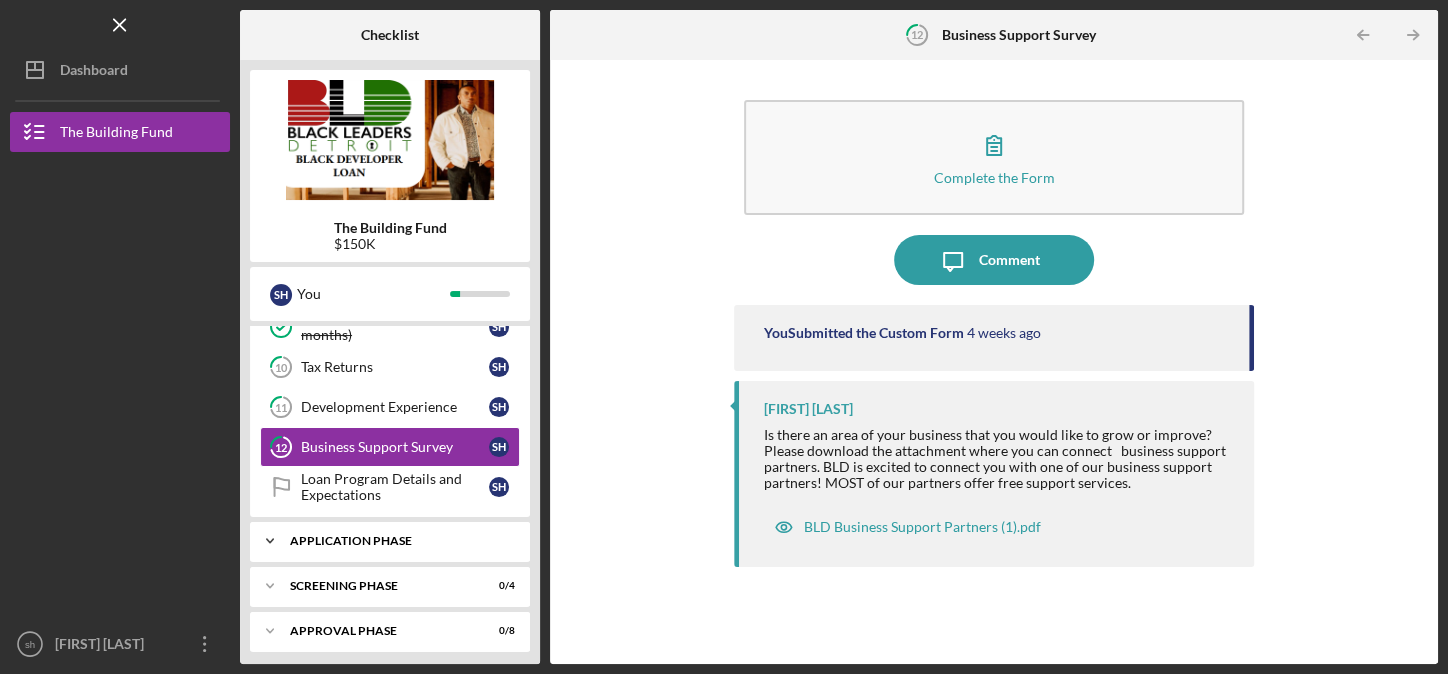 click 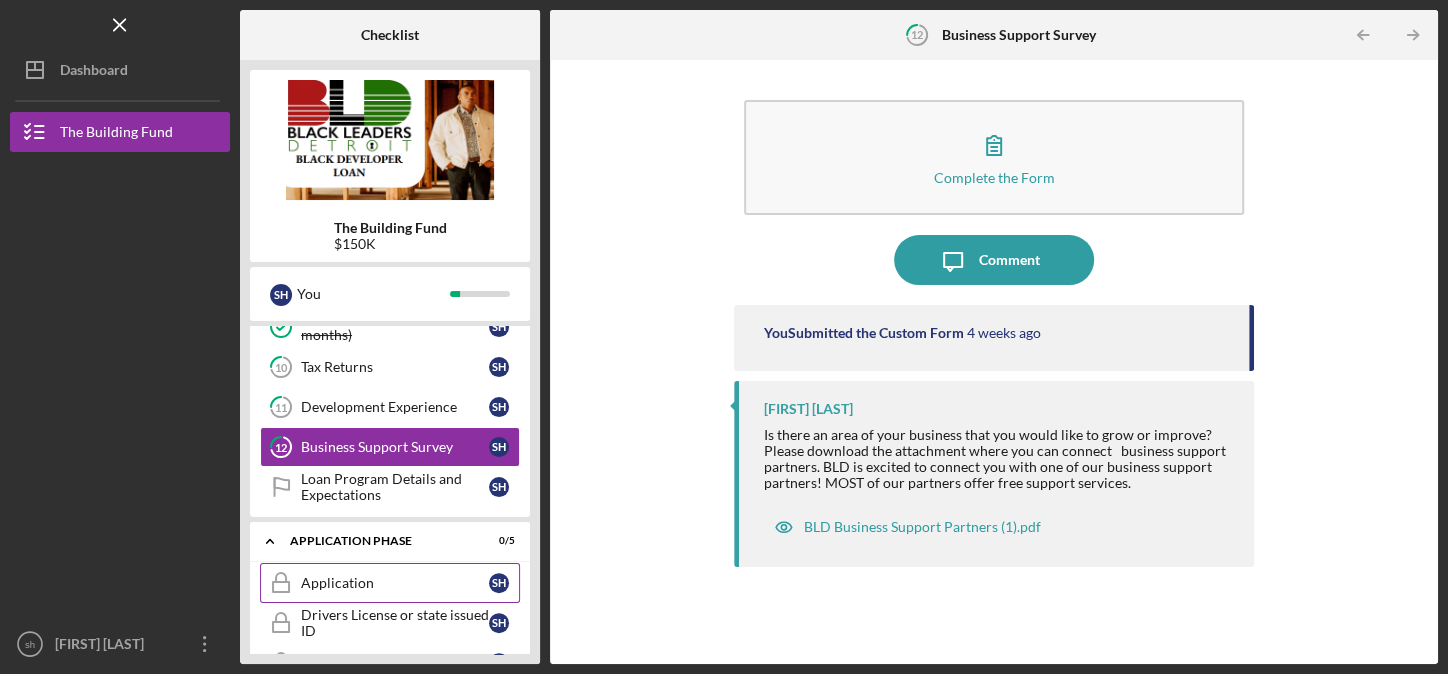 click on "Application" at bounding box center (395, 583) 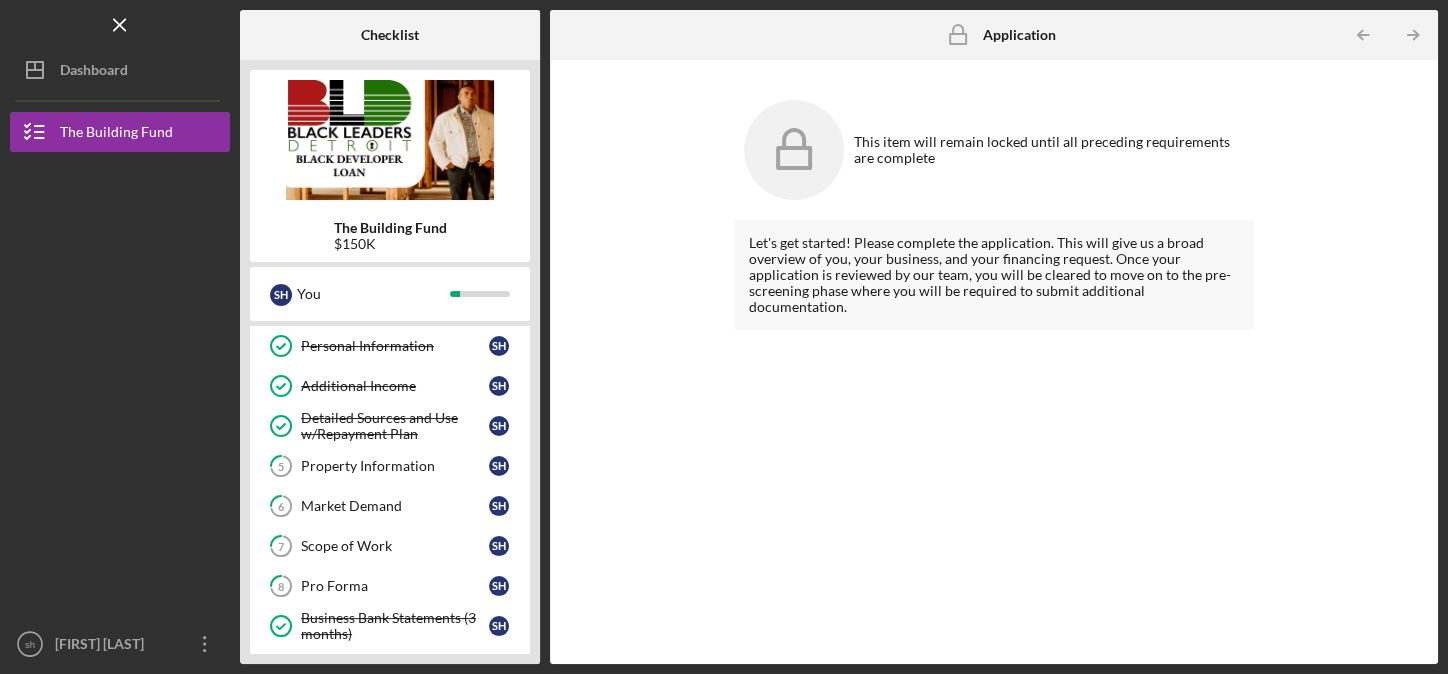 scroll, scrollTop: 116, scrollLeft: 0, axis: vertical 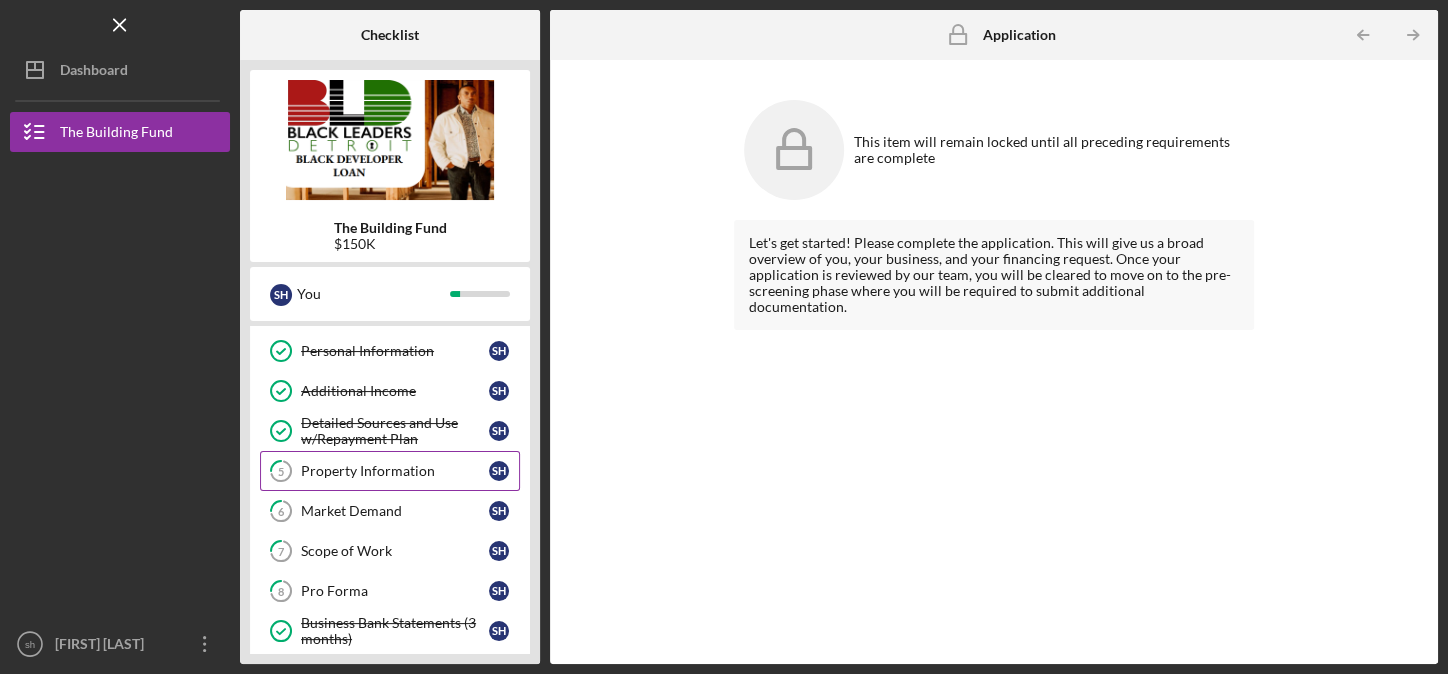 click on "Property Information" at bounding box center (395, 471) 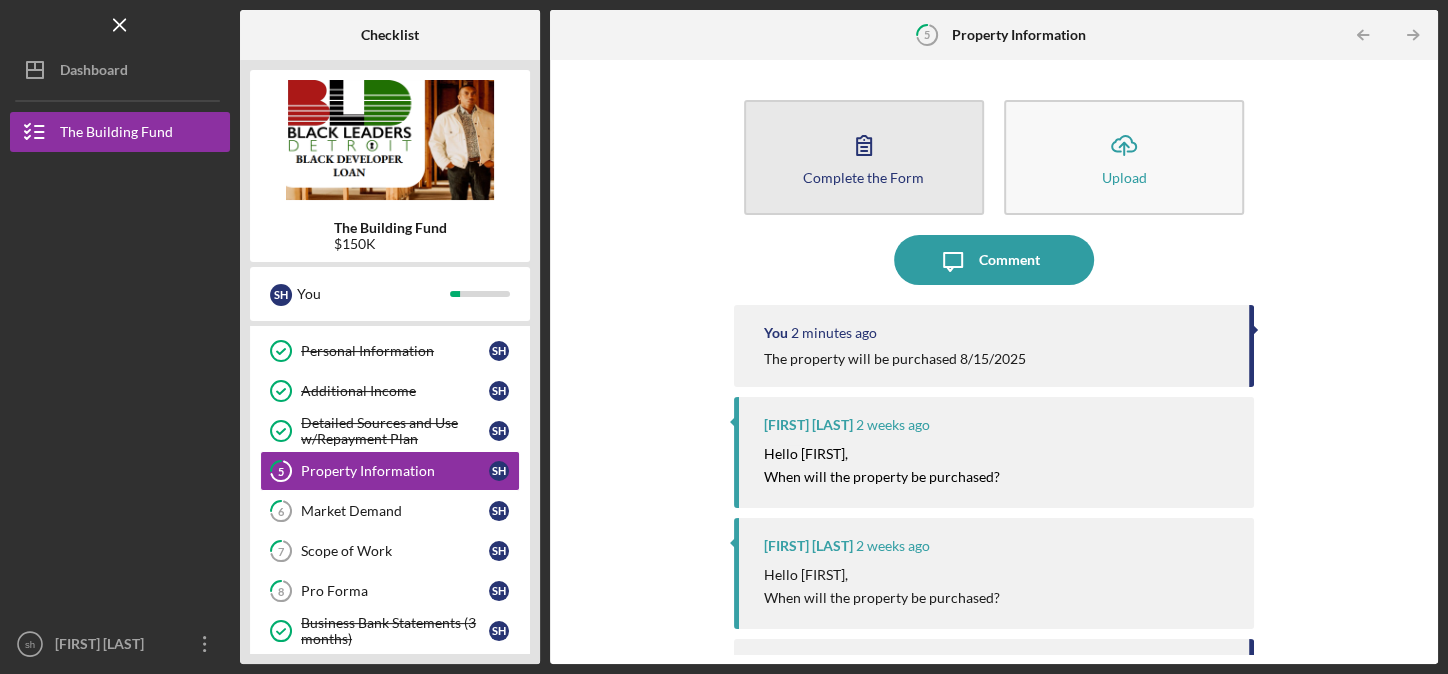 click on "Complete the Form" at bounding box center (863, 177) 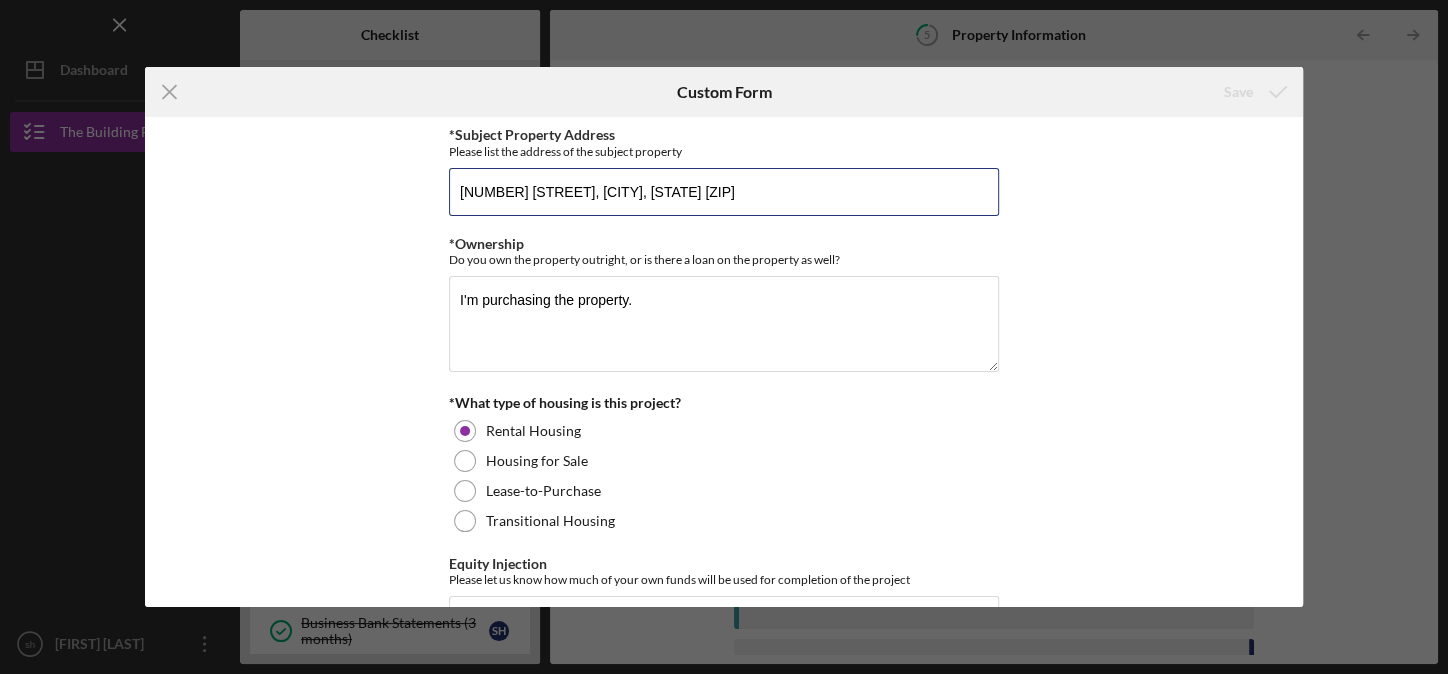 drag, startPoint x: 701, startPoint y: 190, endPoint x: 433, endPoint y: 196, distance: 268.06717 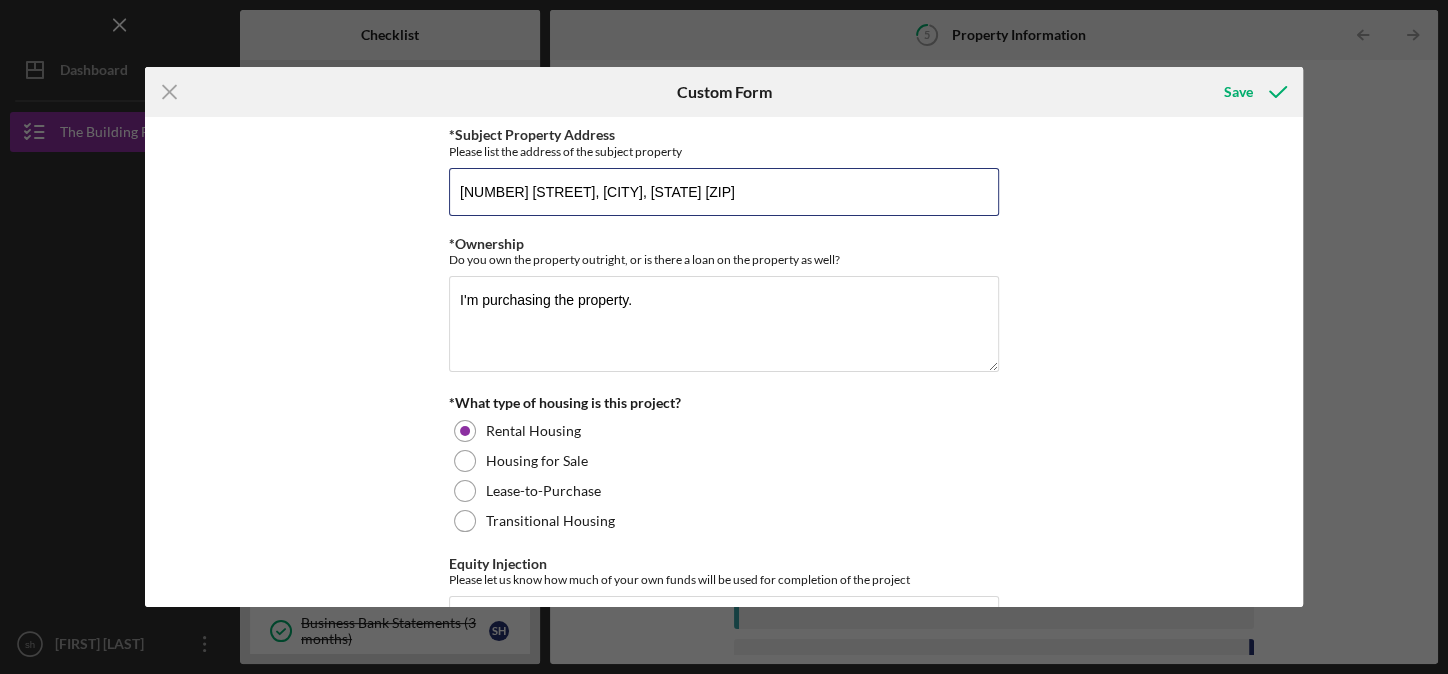type on "[NUMBER] [STREET], [CITY], [STATE] [ZIP]" 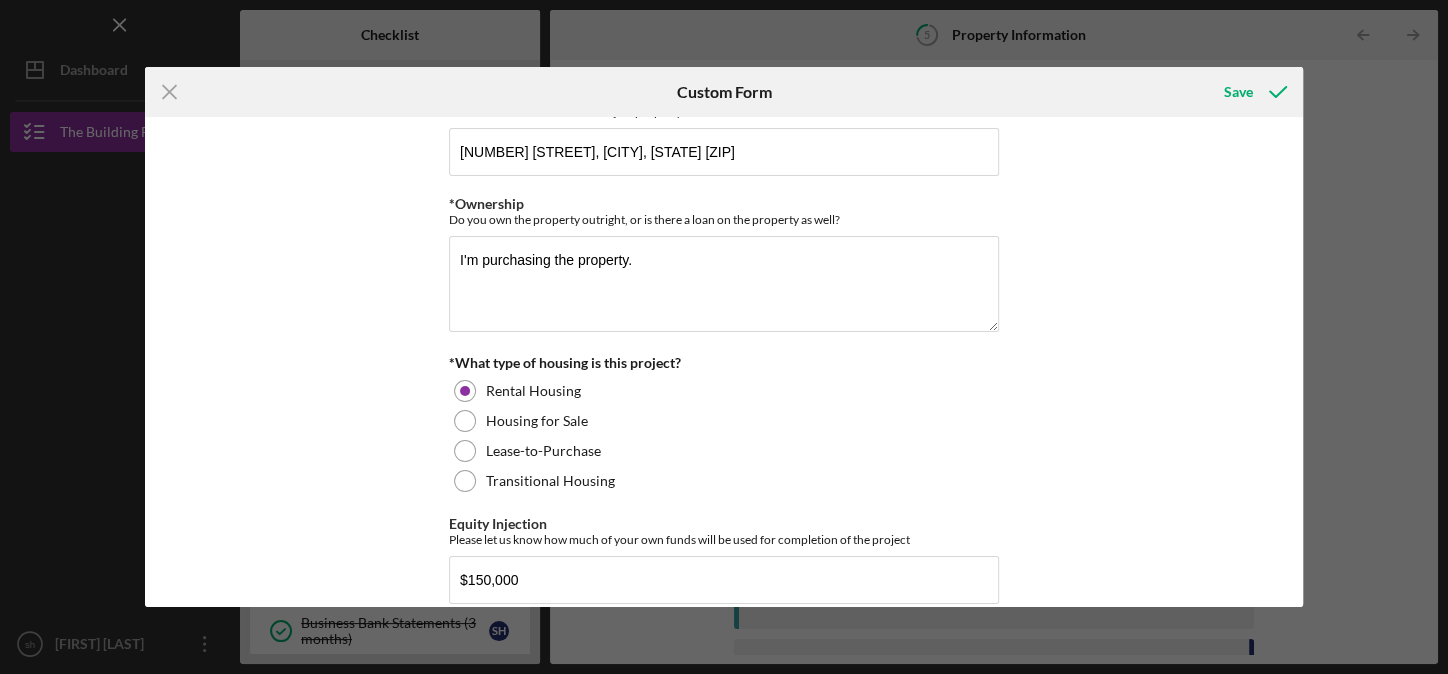 scroll, scrollTop: 65, scrollLeft: 0, axis: vertical 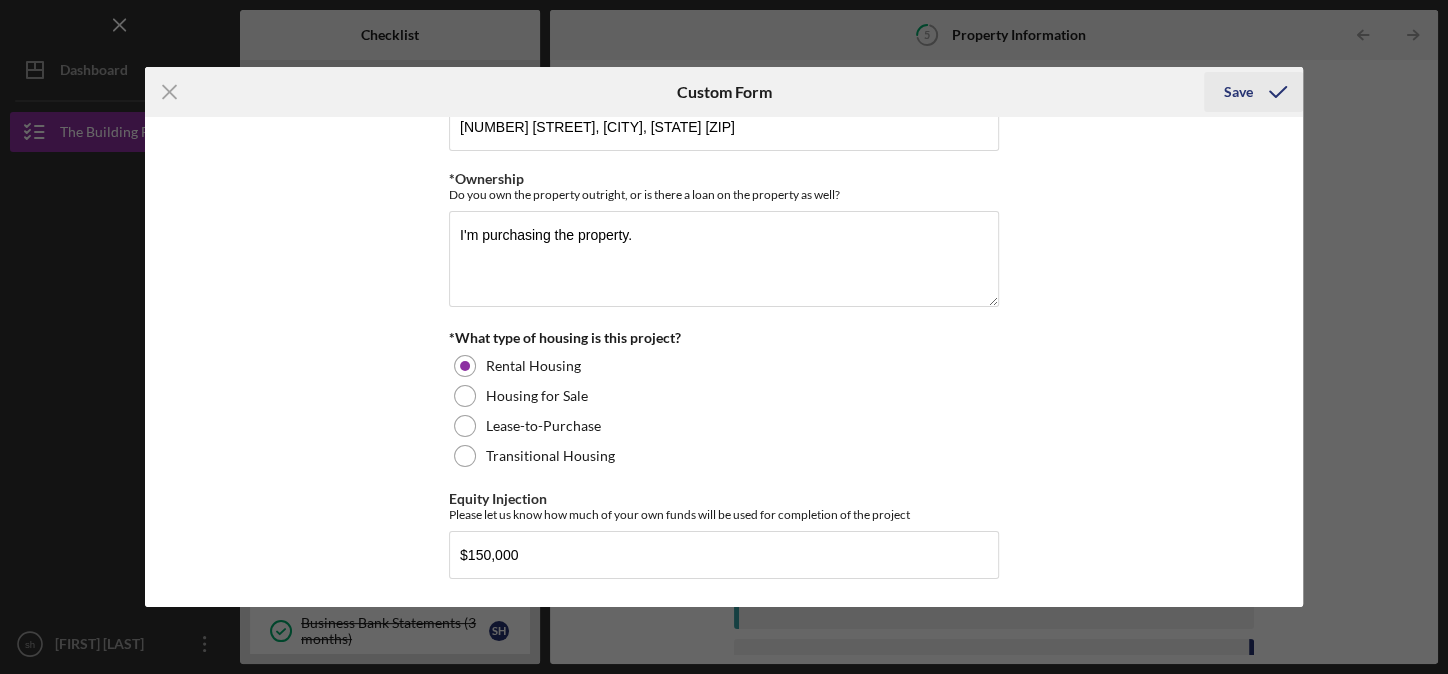 click on "Save" at bounding box center (1238, 92) 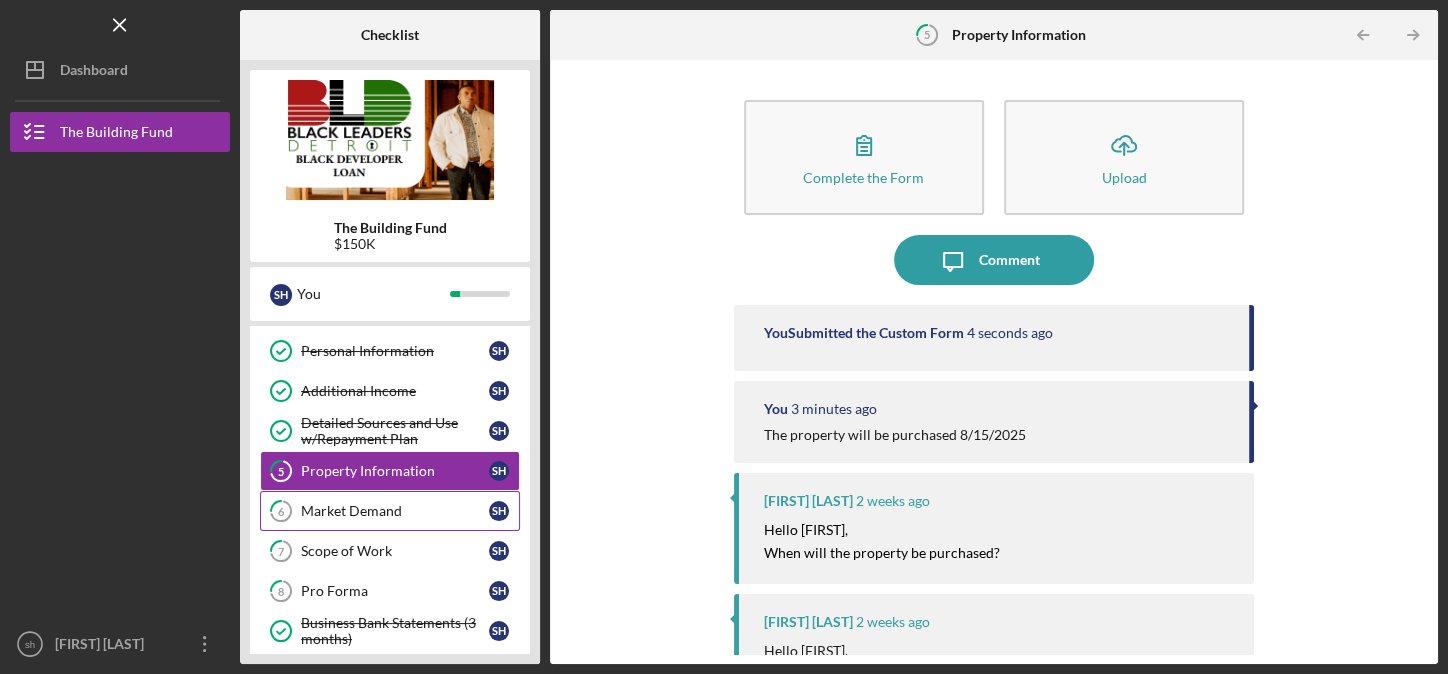 click on "Market Demand" at bounding box center [395, 511] 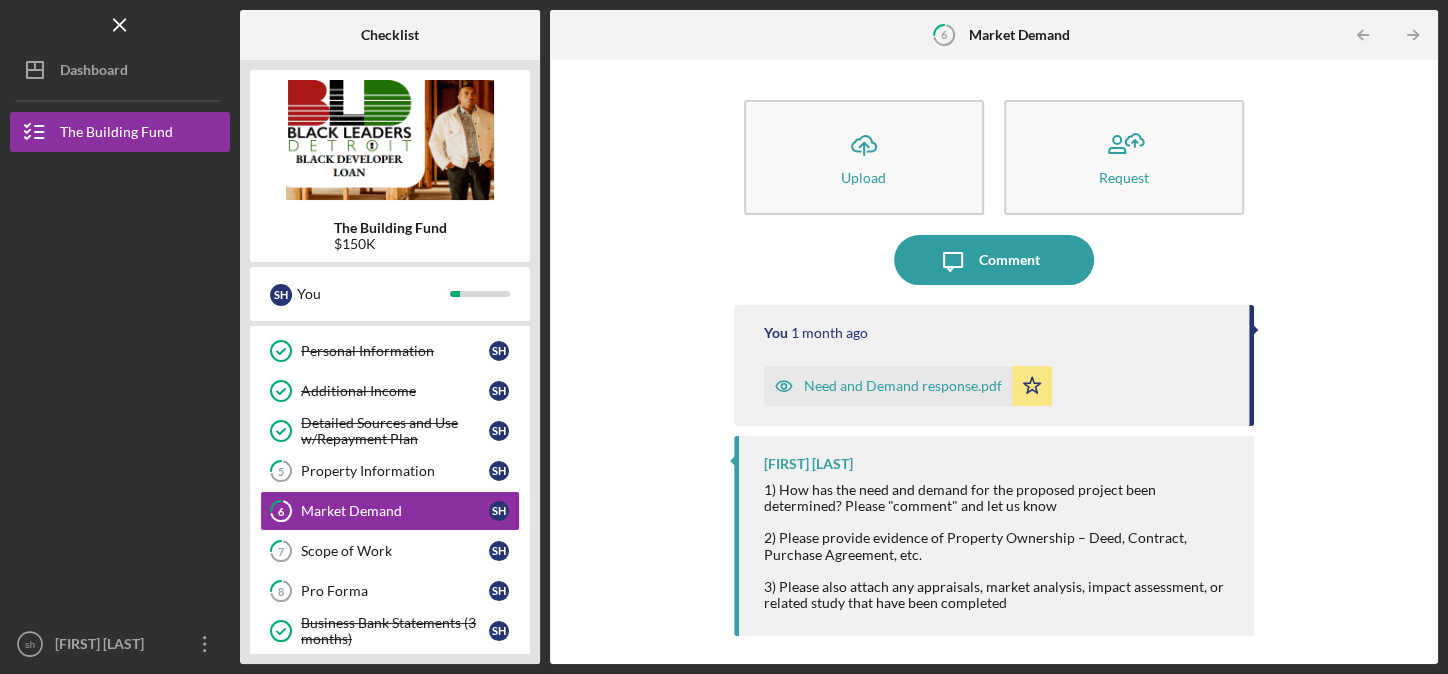 click on "Need and Demand response.pdf" at bounding box center [903, 386] 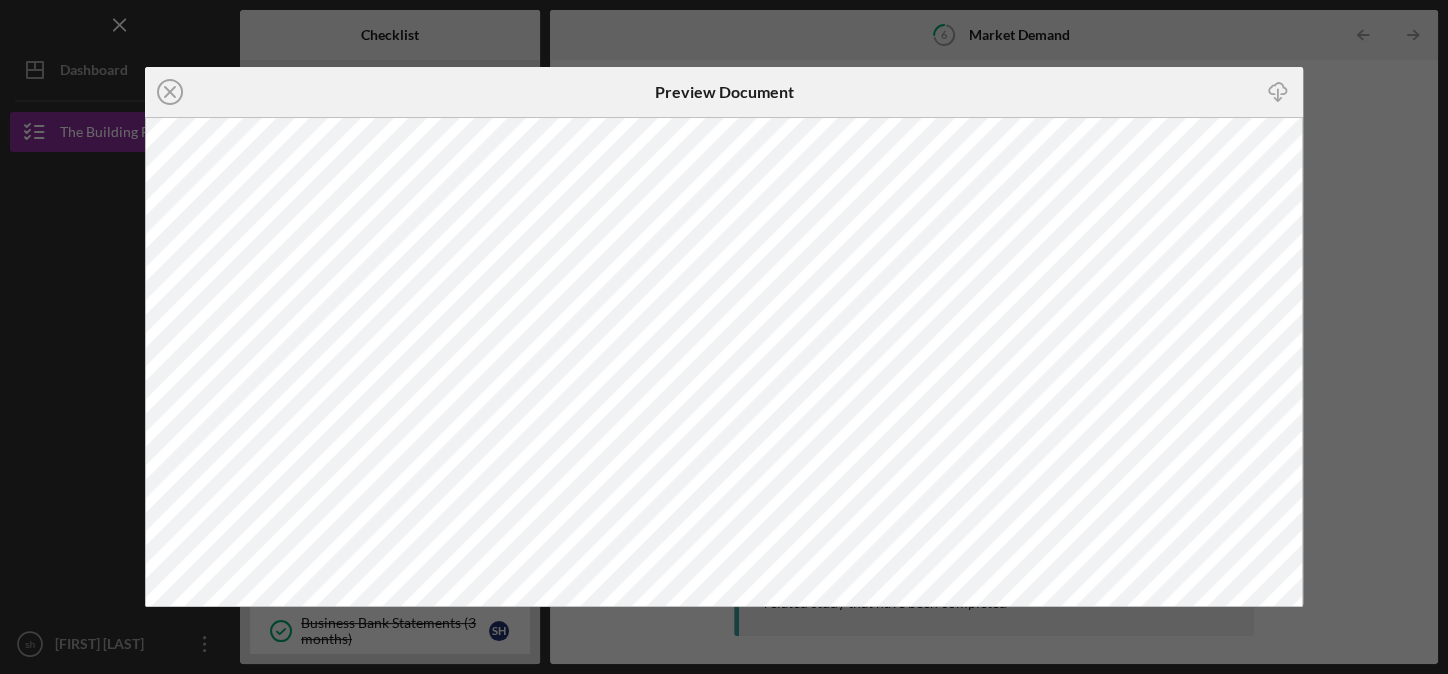 click on "Icon/Close Preview Document Icon/Download" at bounding box center [724, 337] 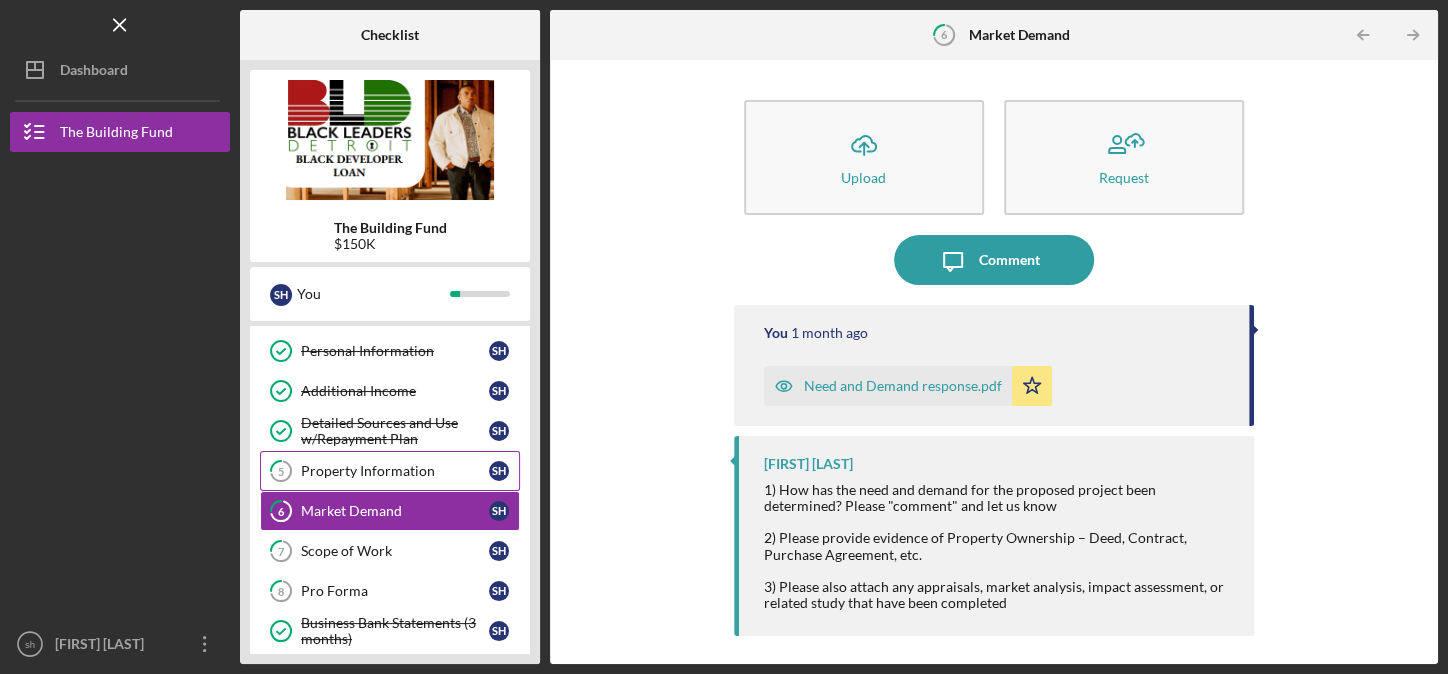 click on "Property Information" at bounding box center (395, 471) 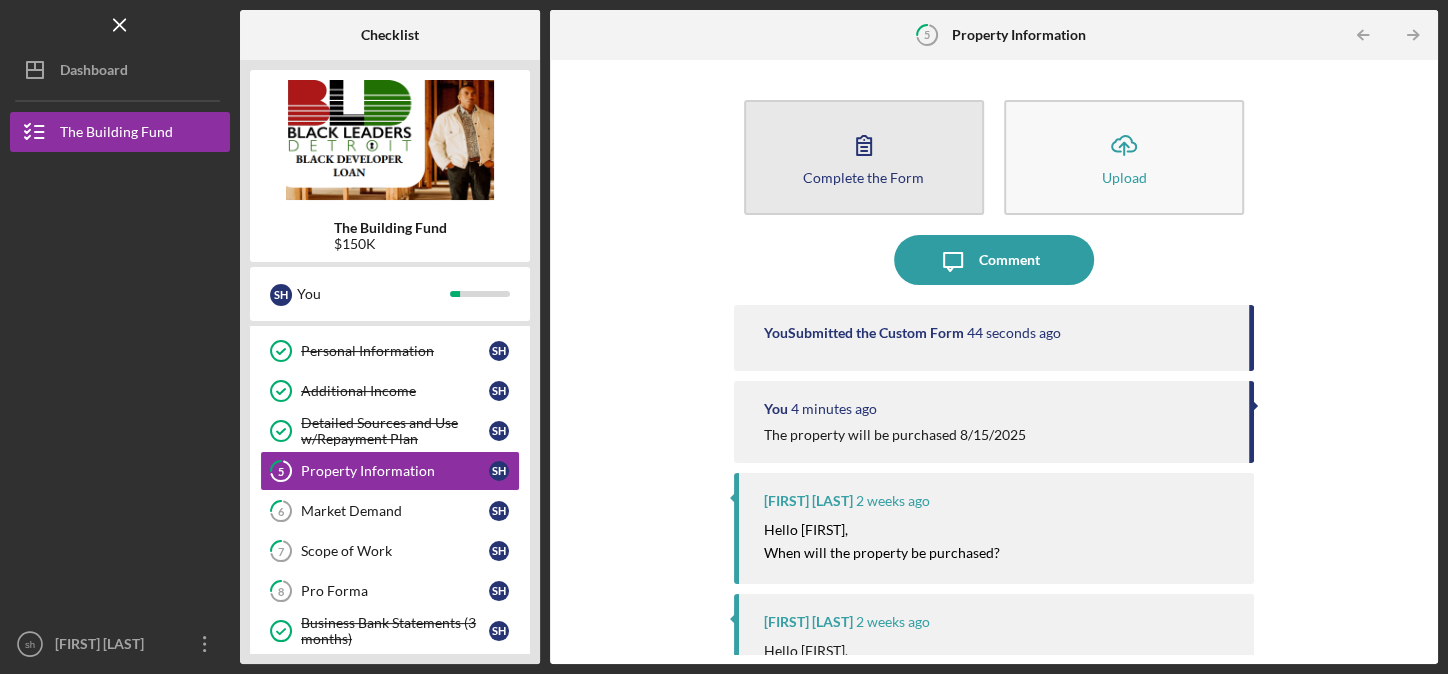 click on "Complete the Form" at bounding box center [863, 177] 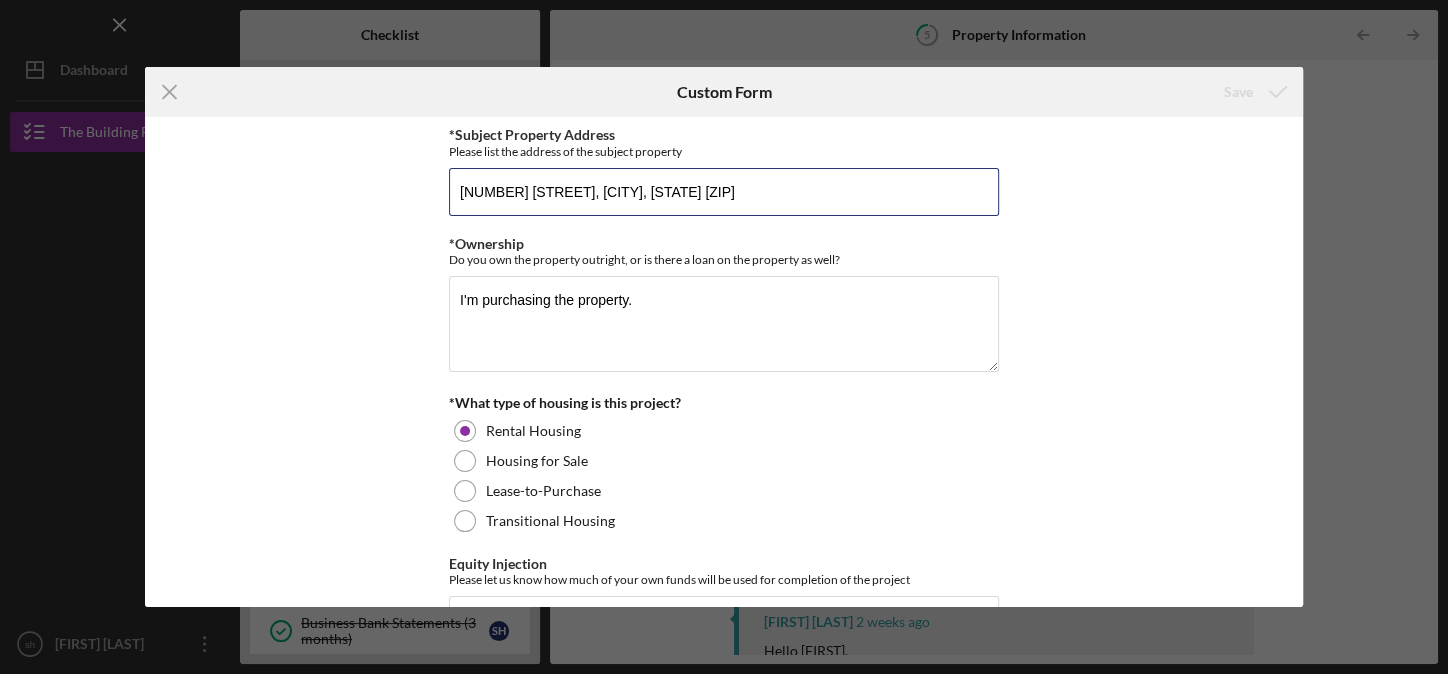 drag, startPoint x: 687, startPoint y: 190, endPoint x: 432, endPoint y: 197, distance: 255.09605 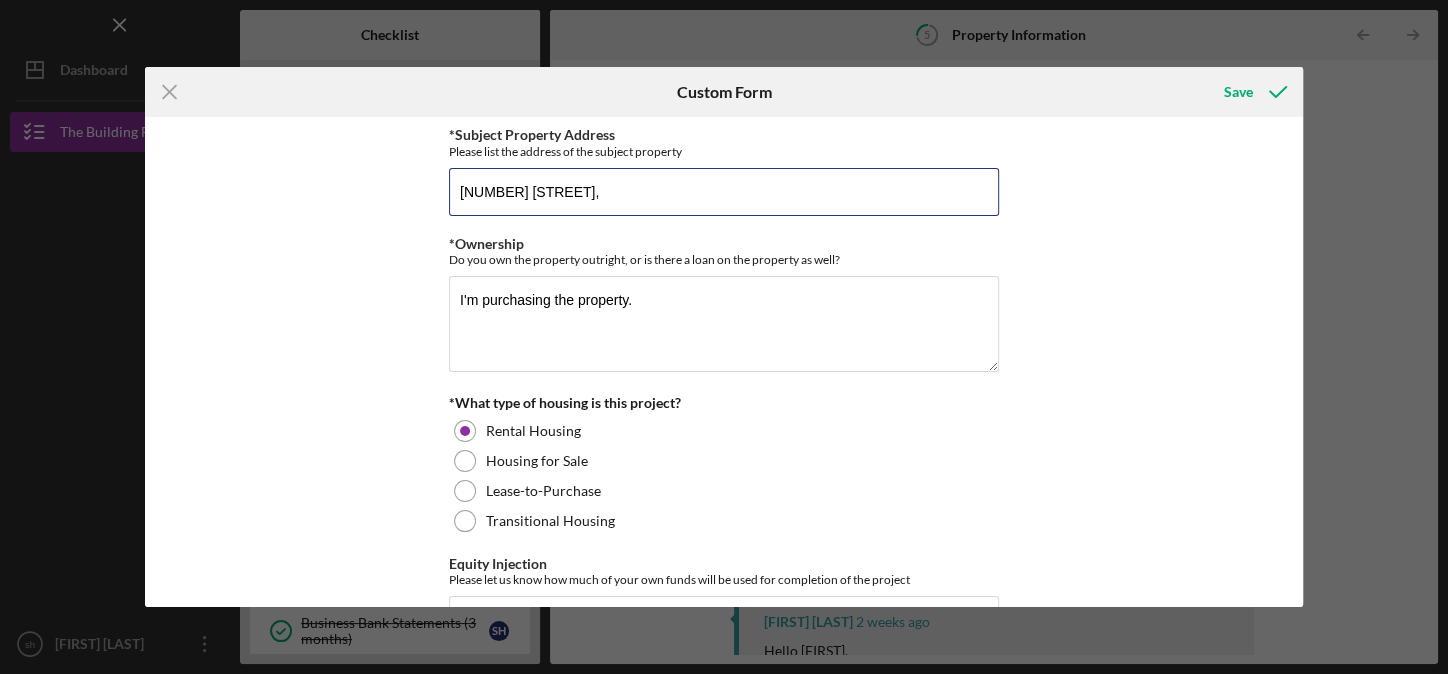 type on "[NUMBER] [STREET]," 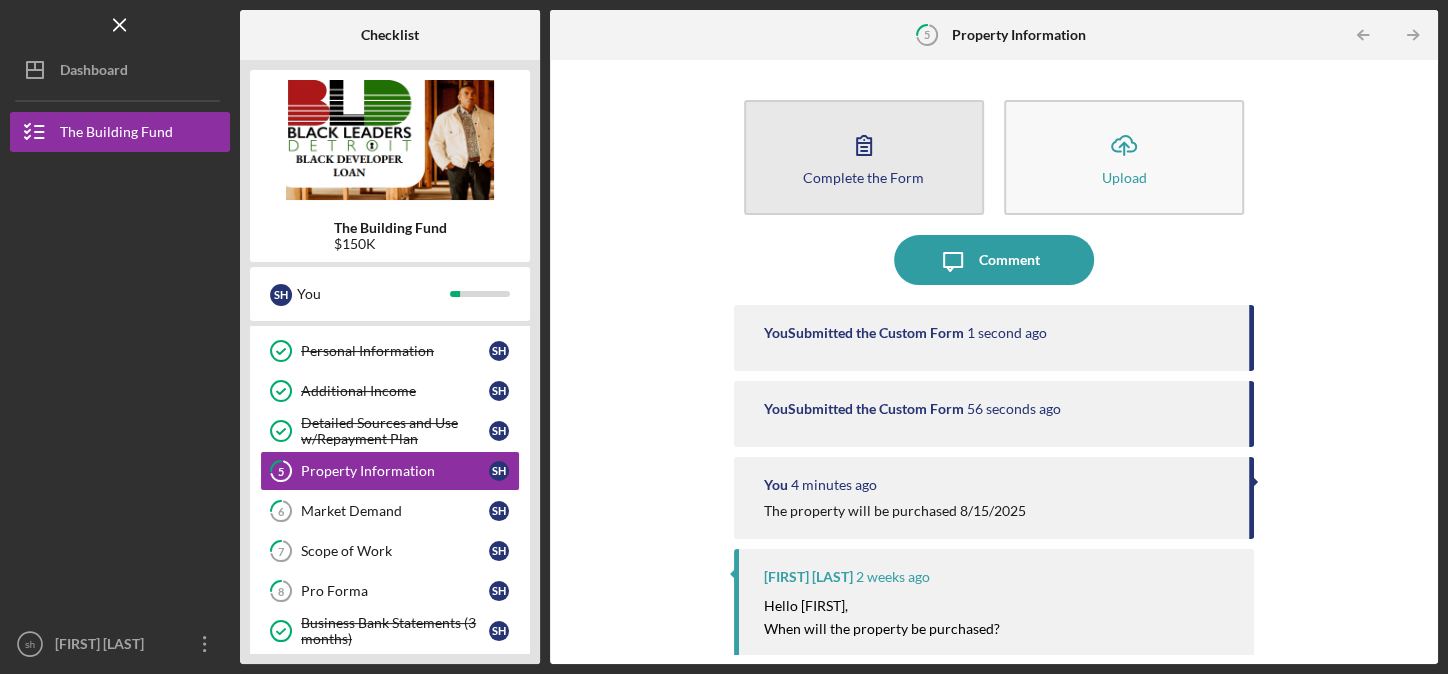 click 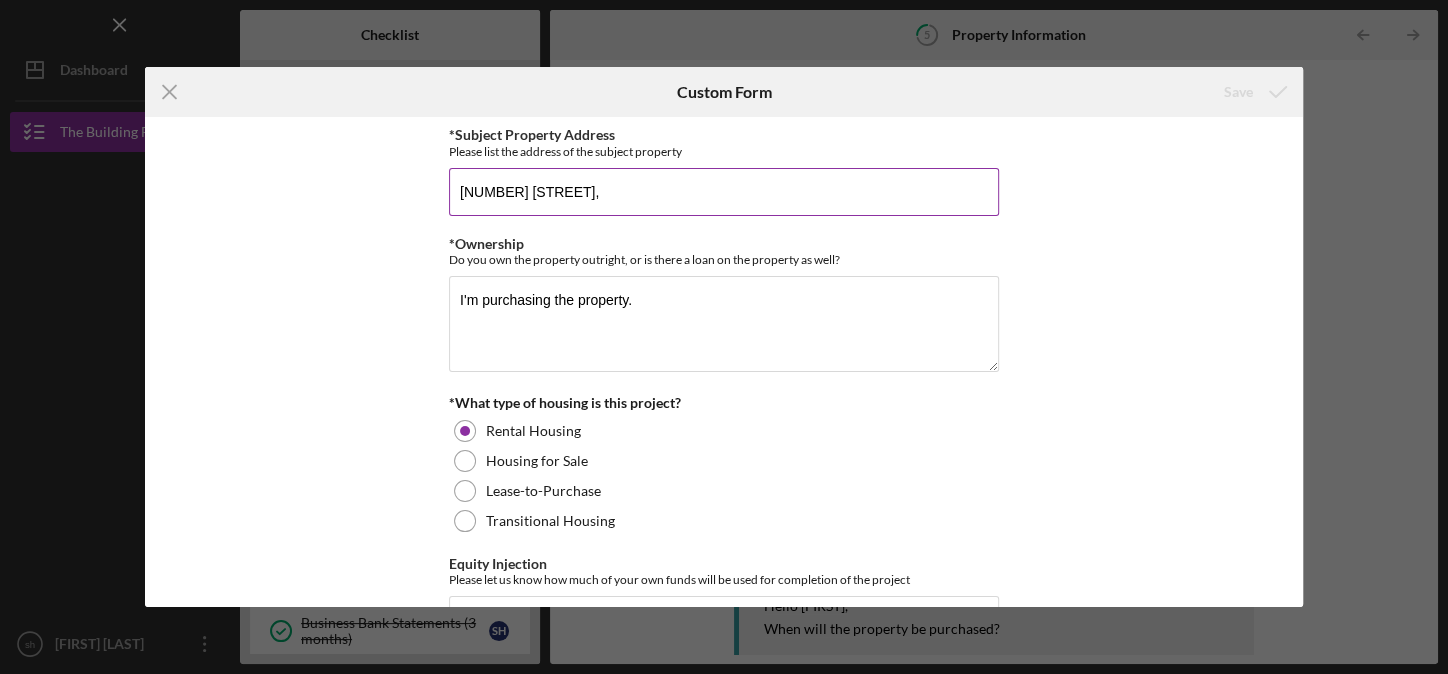 click on "[NUMBER] [STREET]," at bounding box center [724, 192] 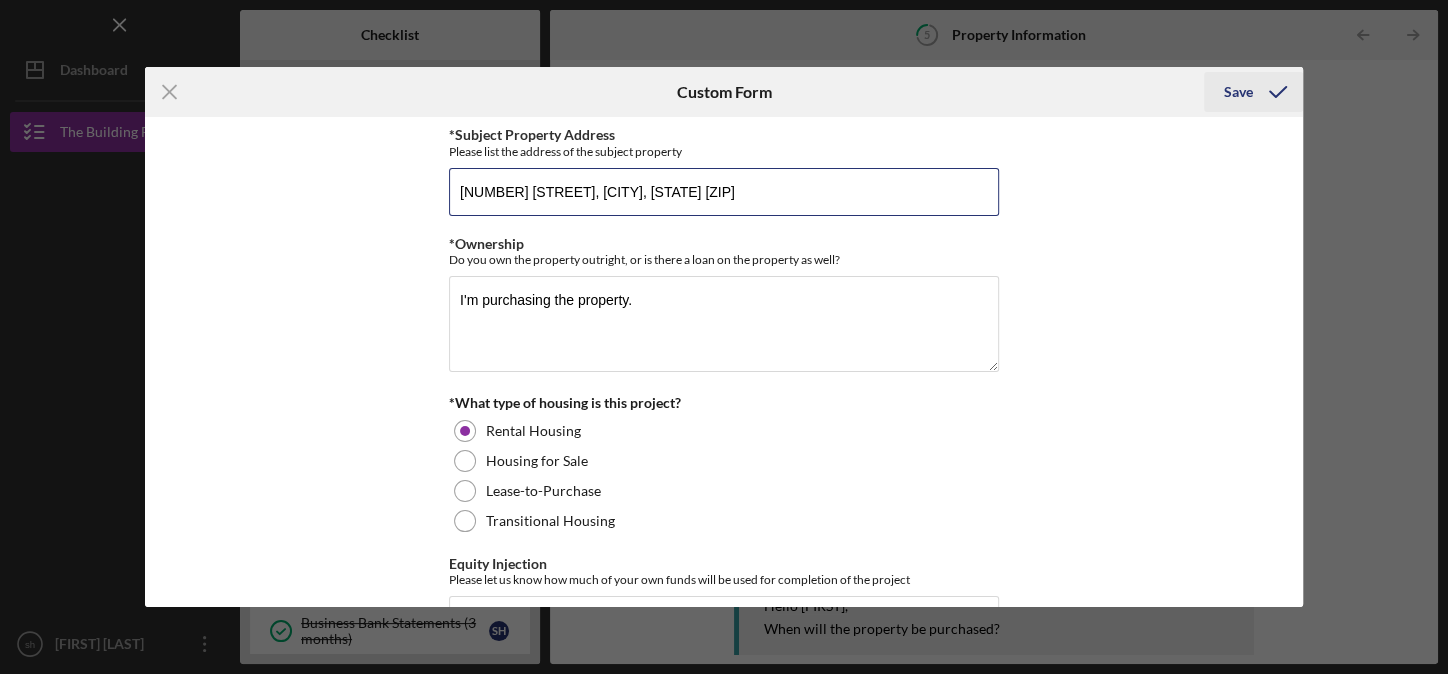 type on "[NUMBER] [STREET], [CITY], [STATE] [ZIP]" 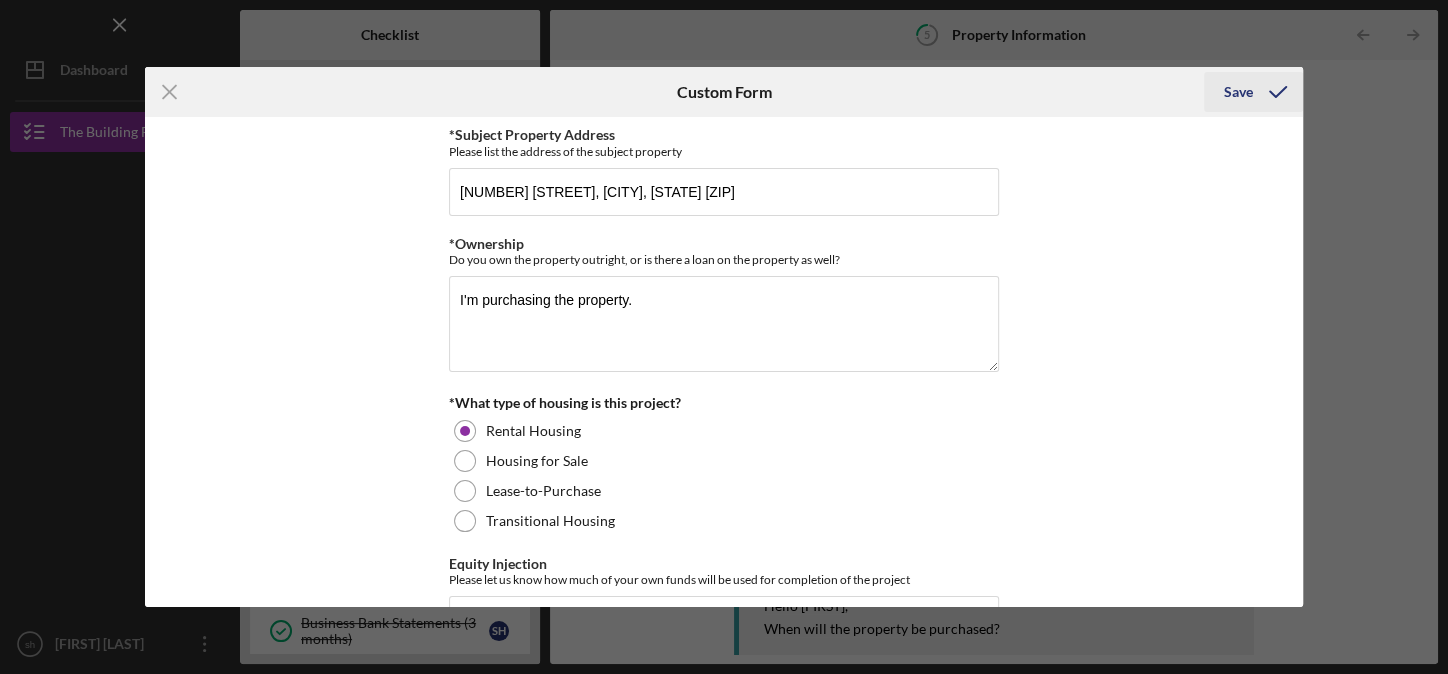 click on "Save" at bounding box center (1238, 92) 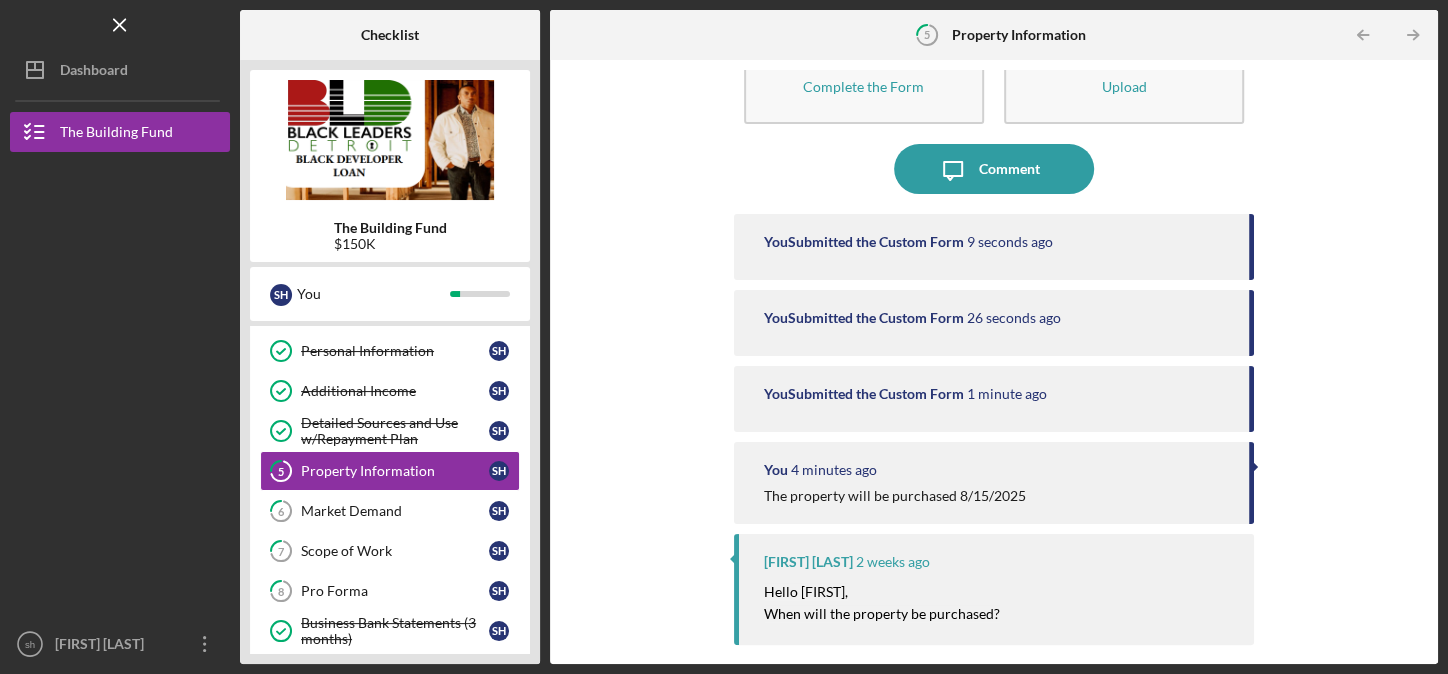 scroll, scrollTop: 0, scrollLeft: 0, axis: both 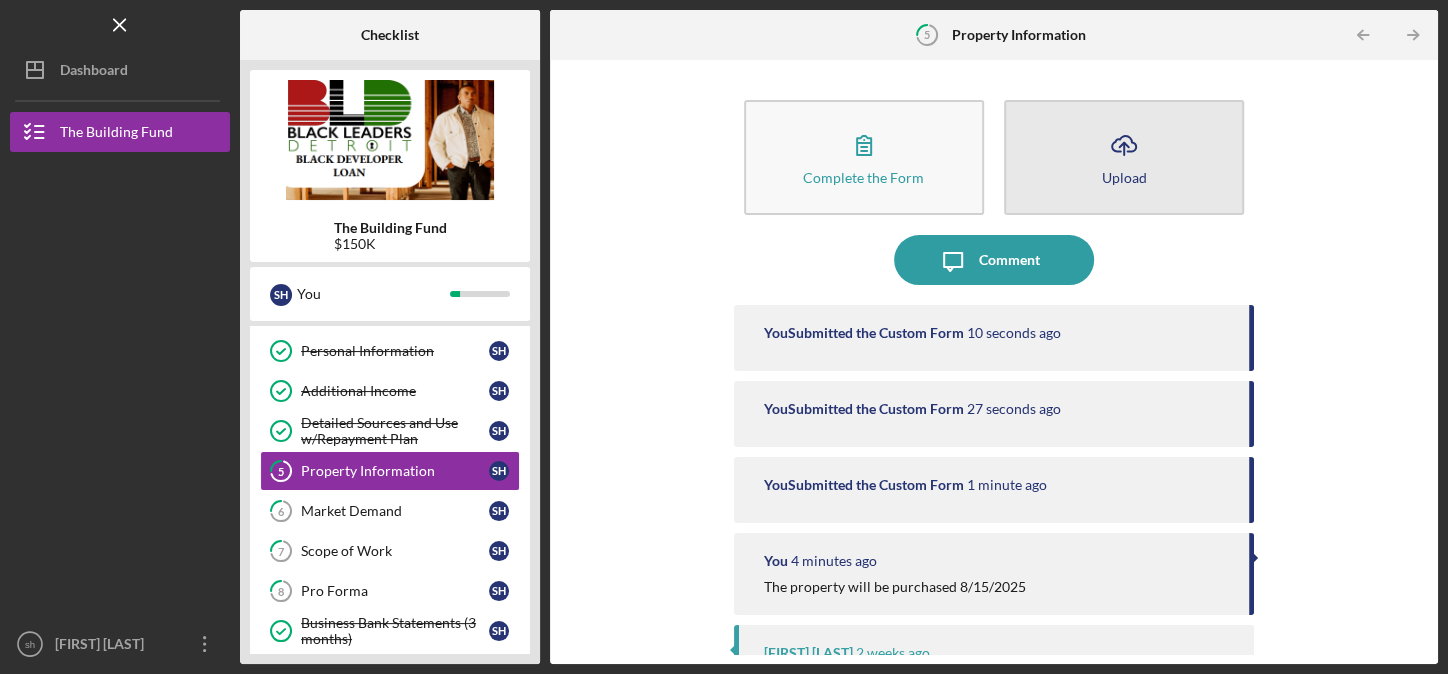 click 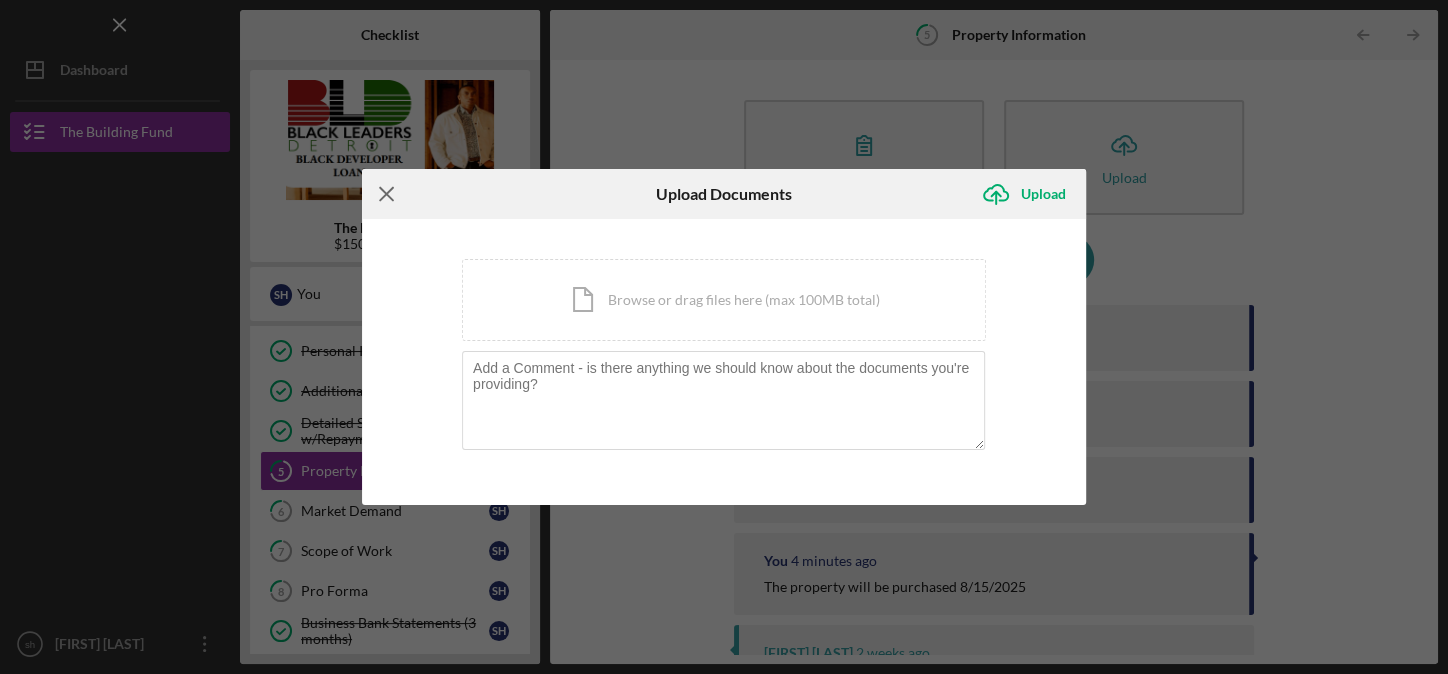 click 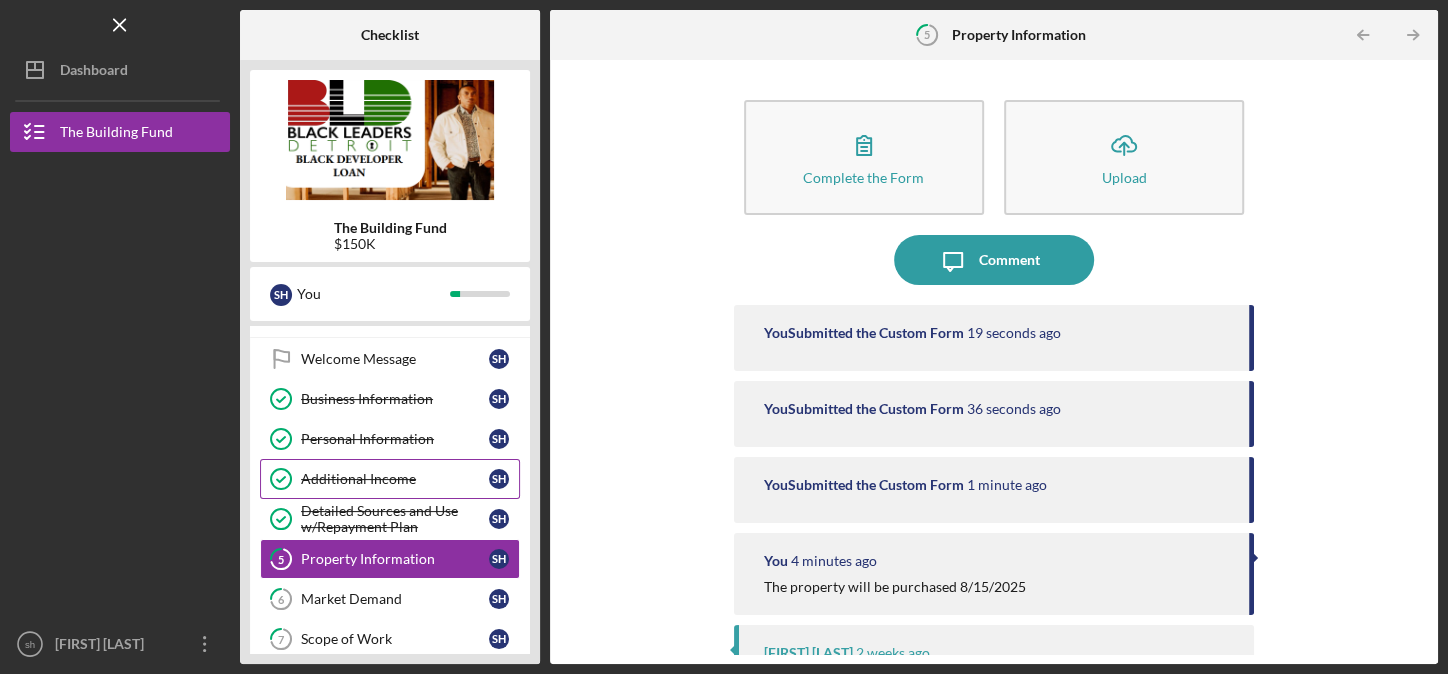 scroll, scrollTop: 0, scrollLeft: 0, axis: both 